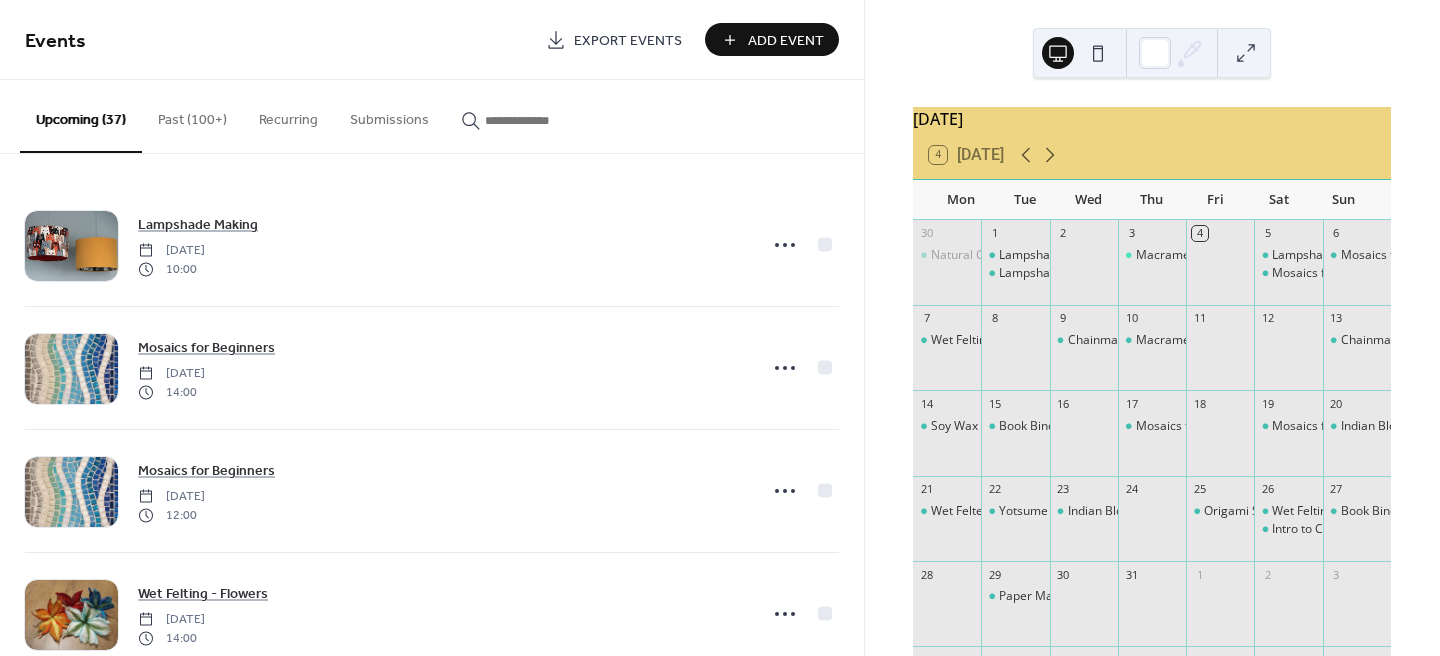 scroll, scrollTop: 0, scrollLeft: 0, axis: both 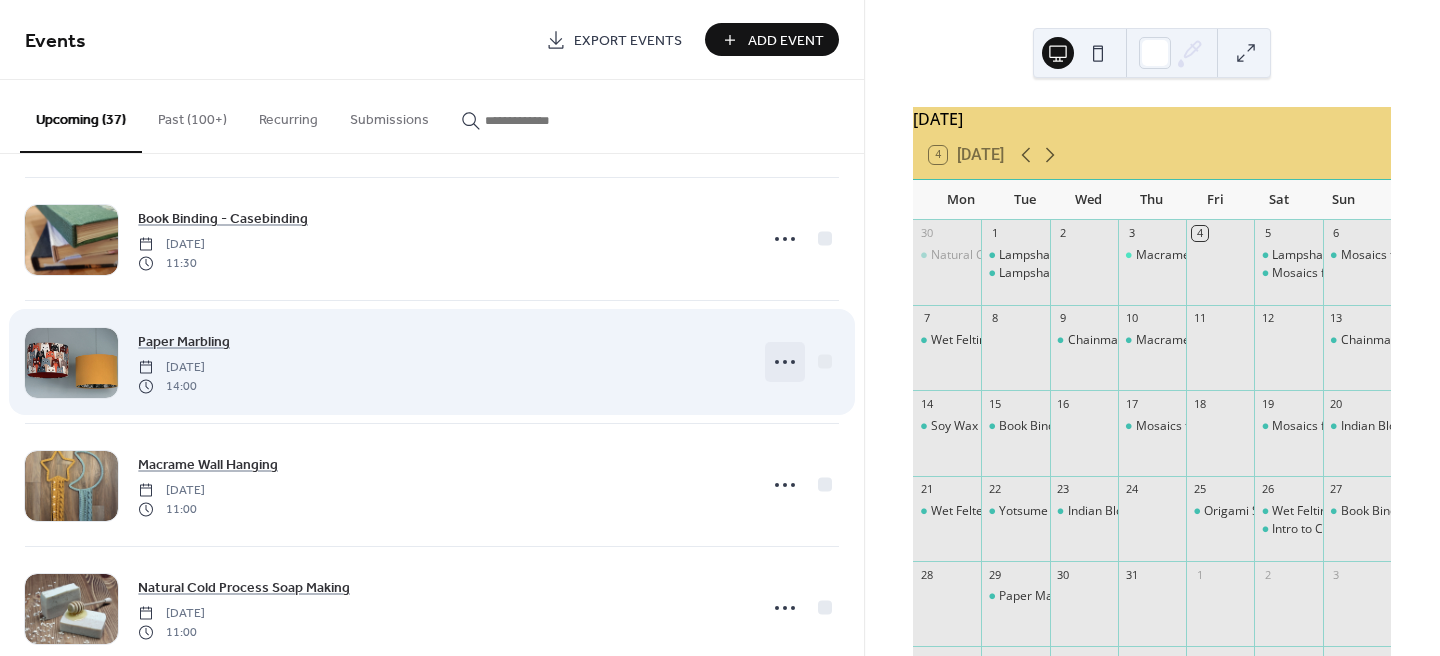 click 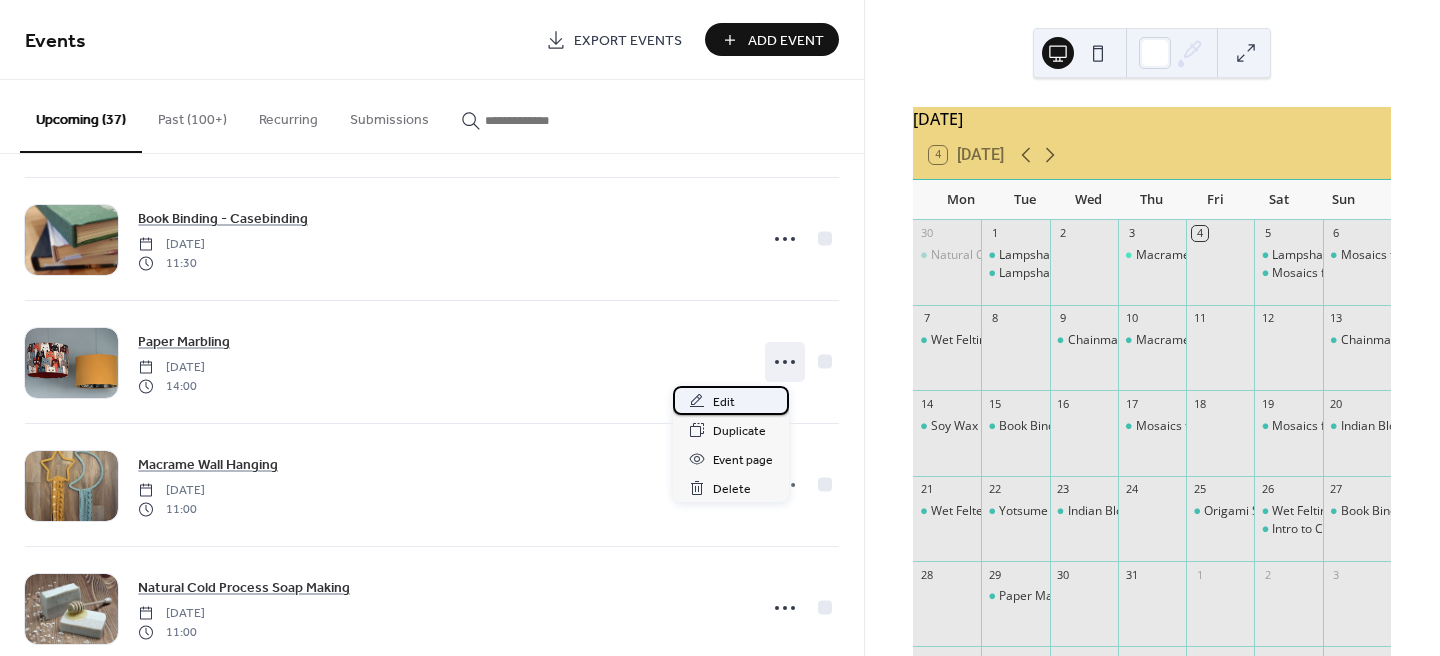 click on "Edit" at bounding box center (724, 402) 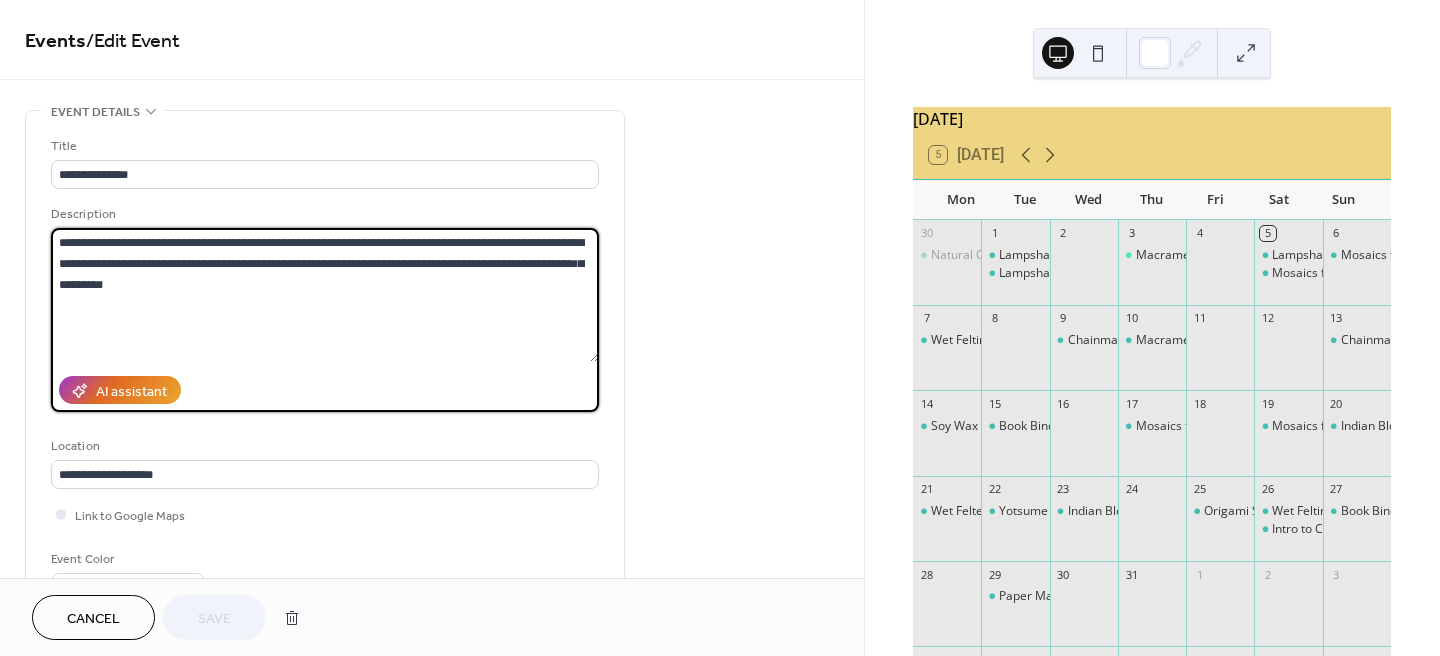 drag, startPoint x: 151, startPoint y: 293, endPoint x: 415, endPoint y: 272, distance: 264.83392 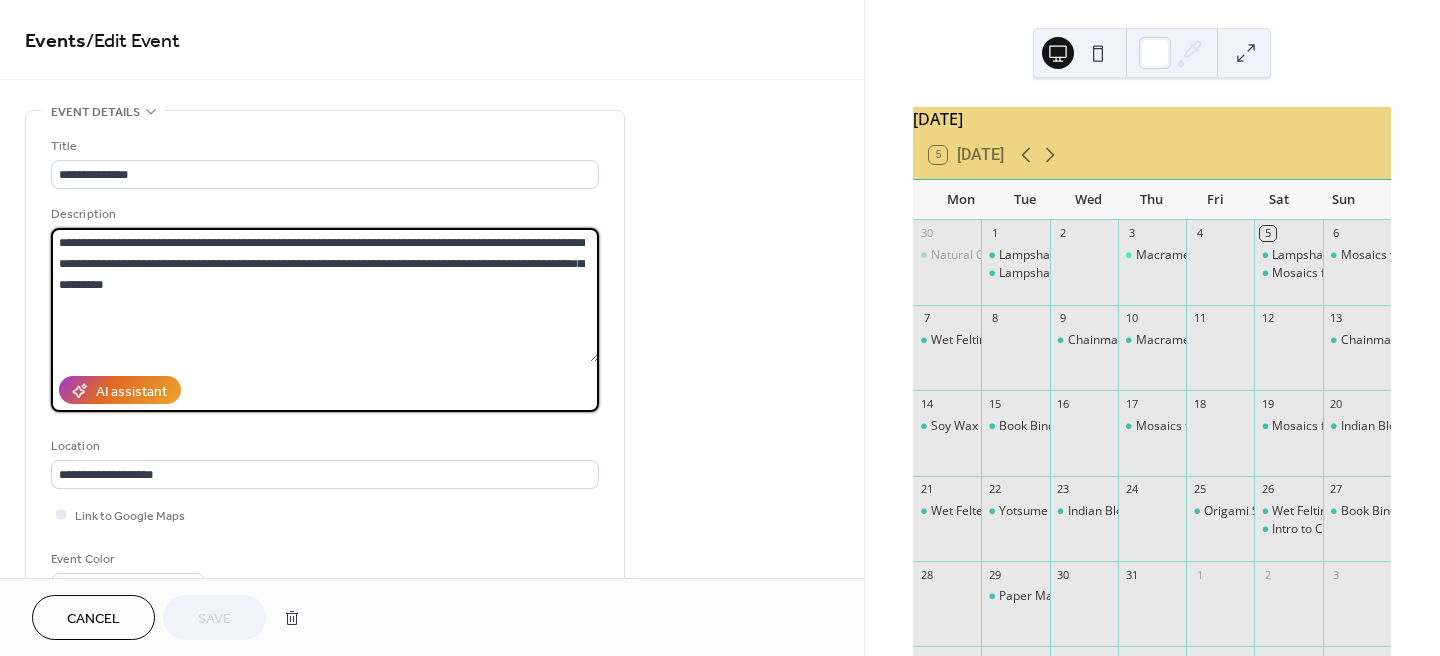 click on "**********" at bounding box center (325, 295) 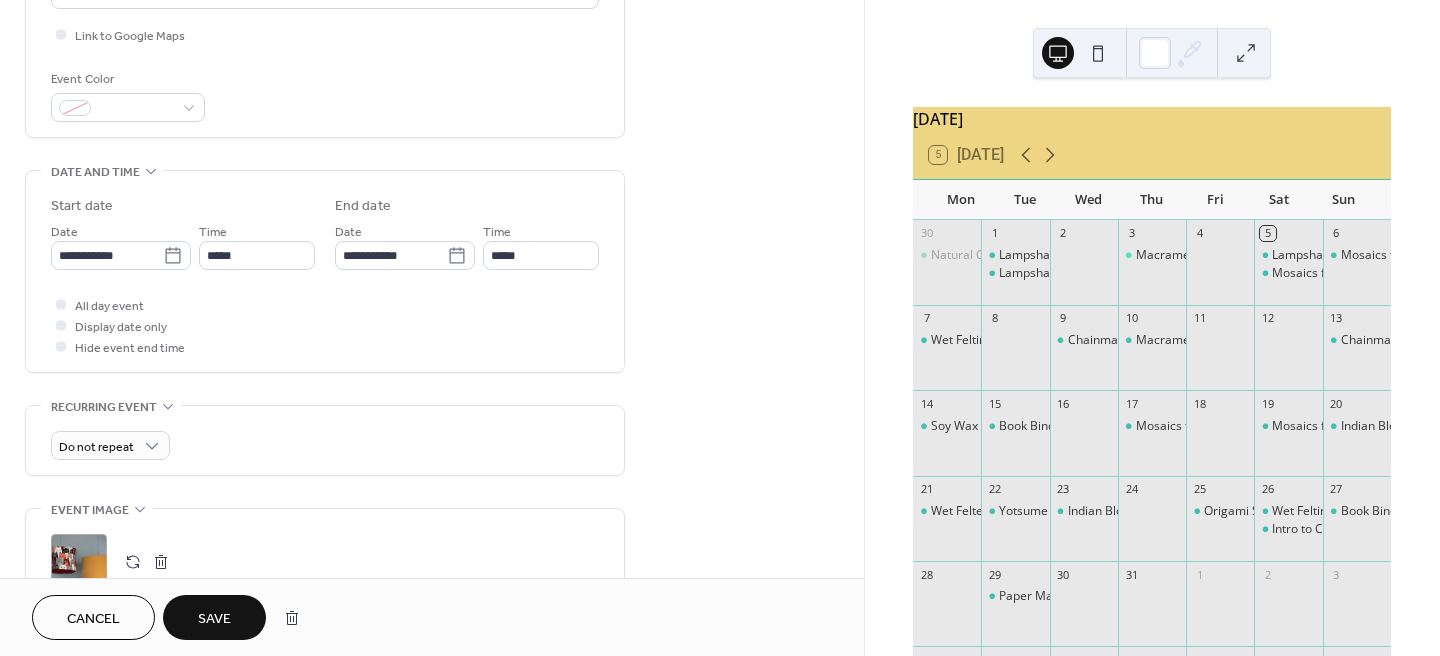 scroll, scrollTop: 660, scrollLeft: 0, axis: vertical 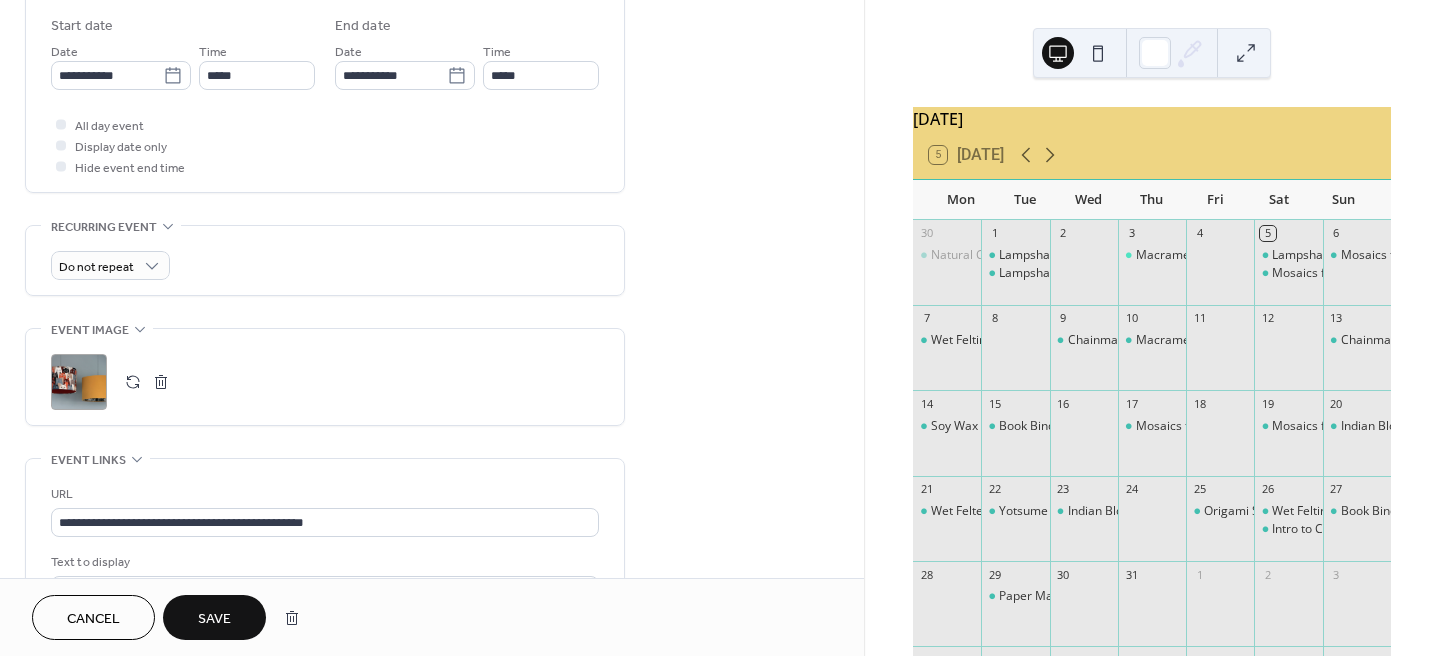 type on "**********" 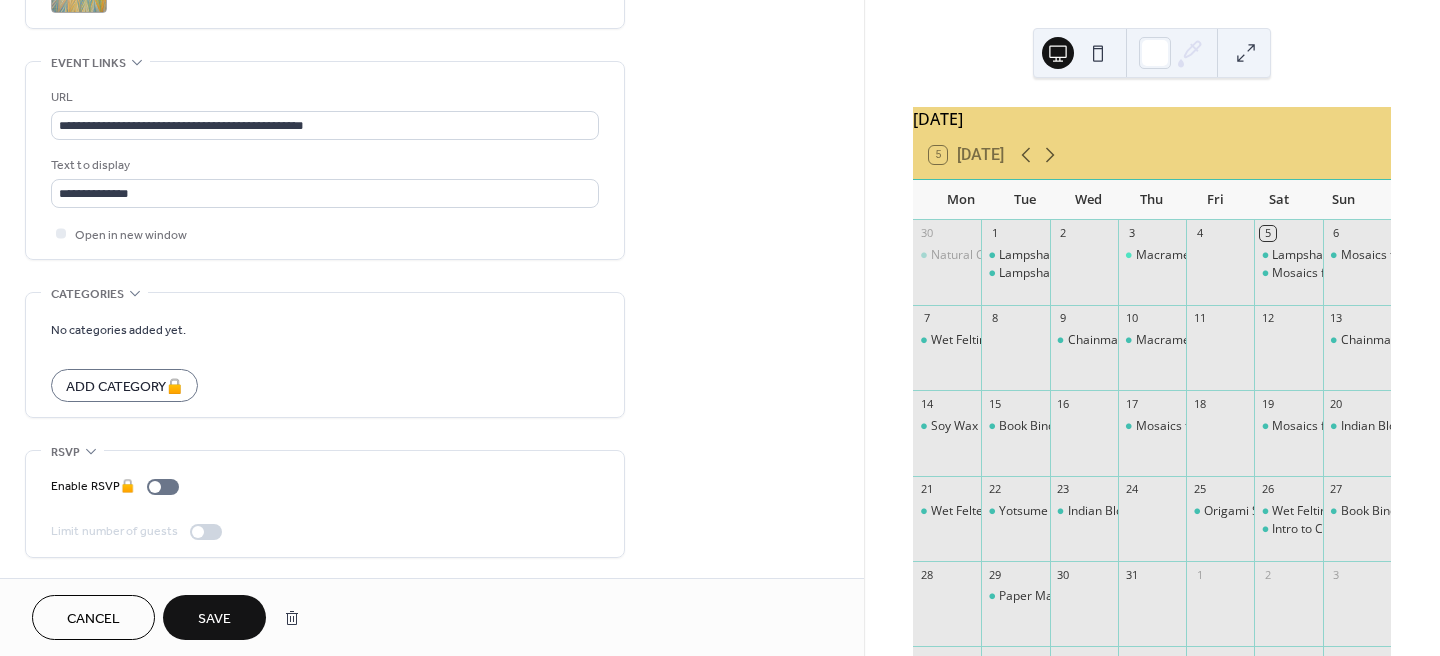 scroll, scrollTop: 1009, scrollLeft: 0, axis: vertical 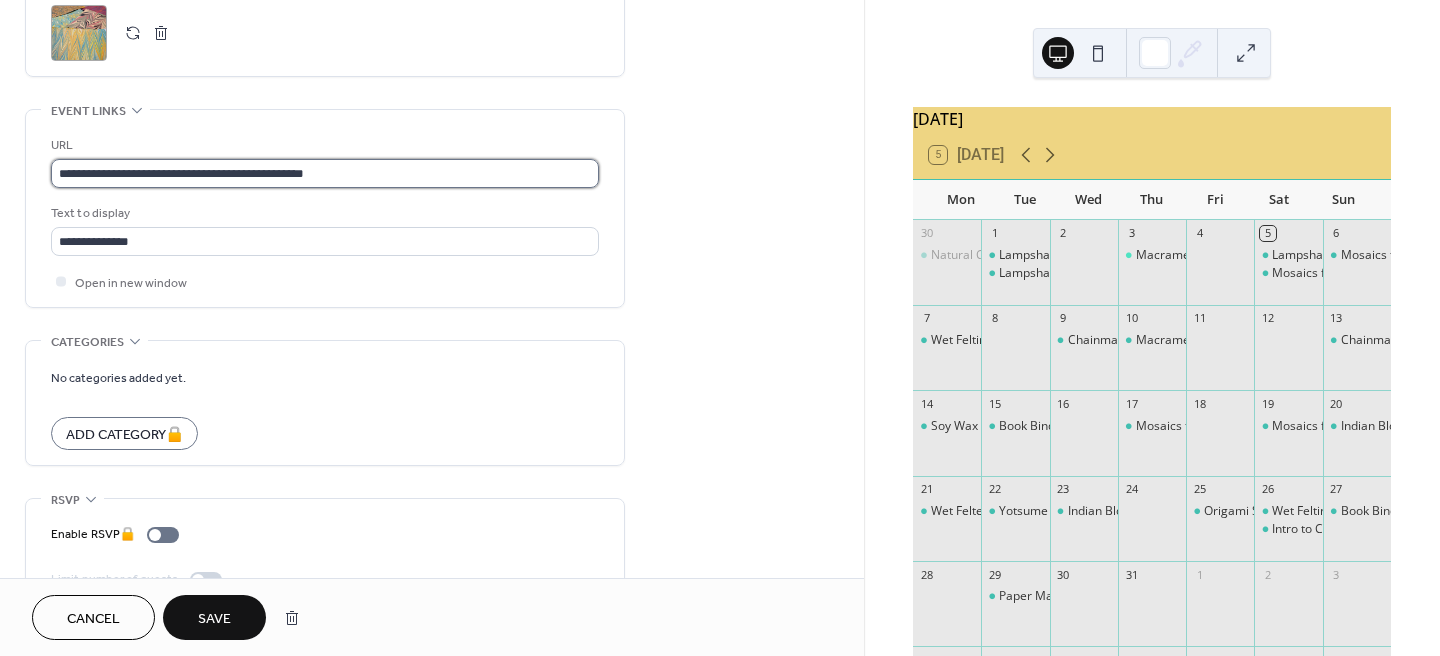 click on "**********" at bounding box center [325, 173] 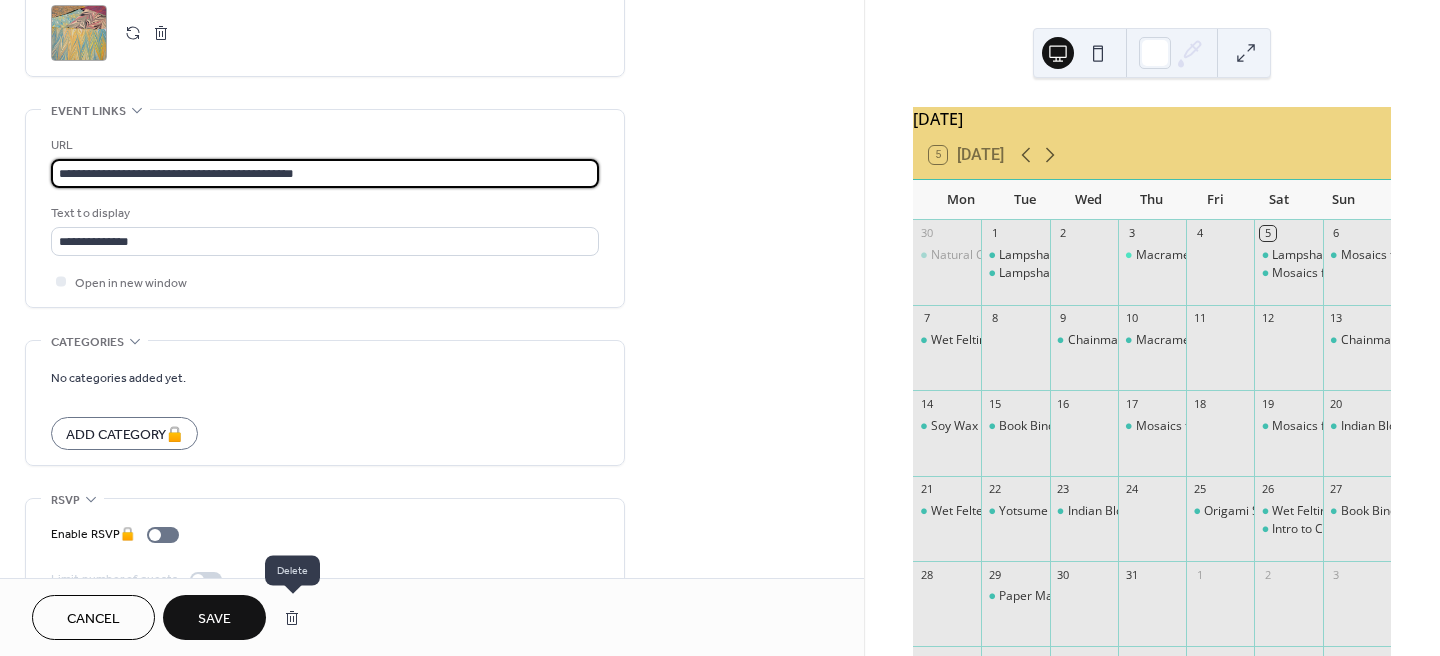 type on "**********" 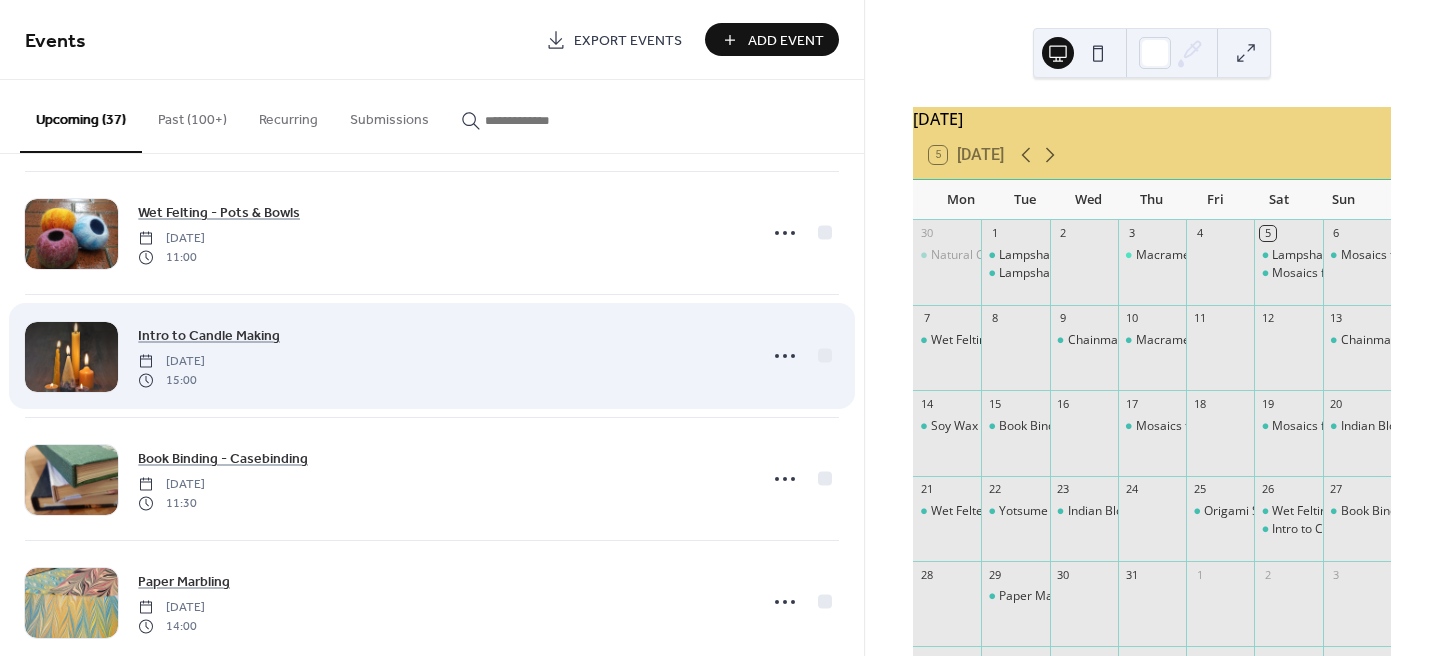 scroll, scrollTop: 2220, scrollLeft: 0, axis: vertical 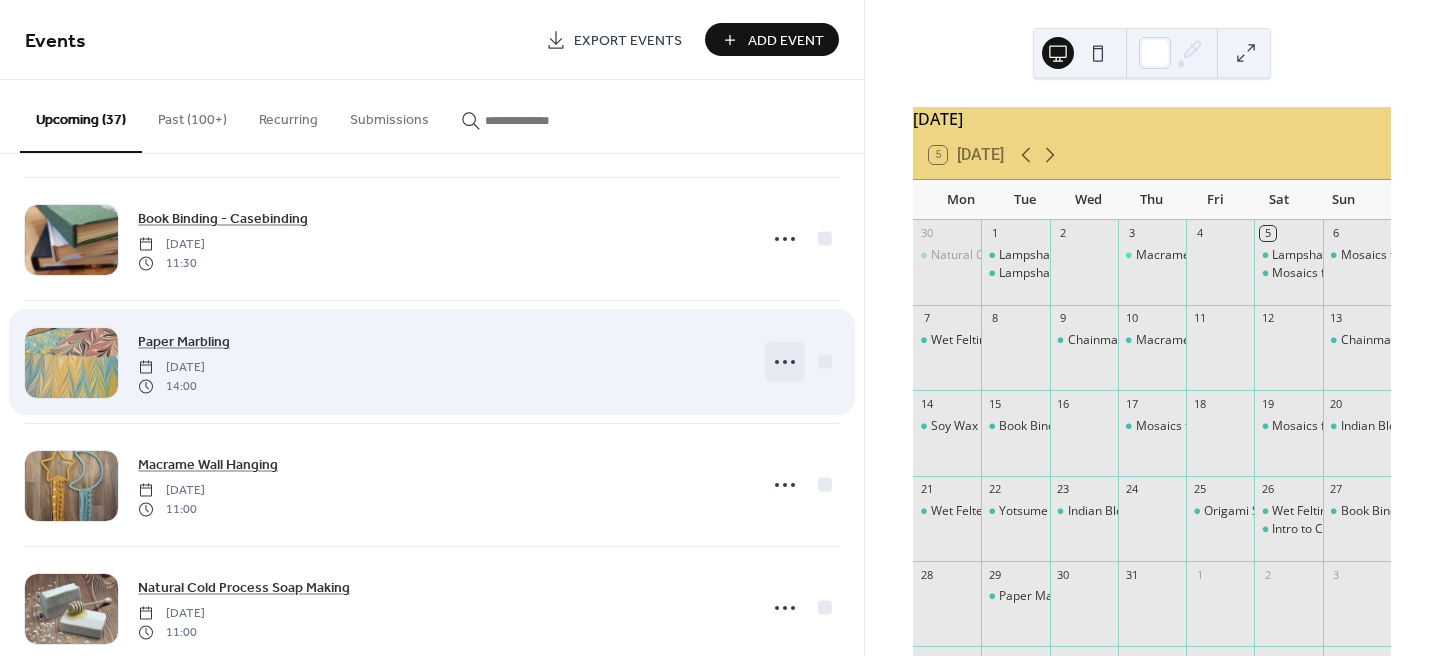 click 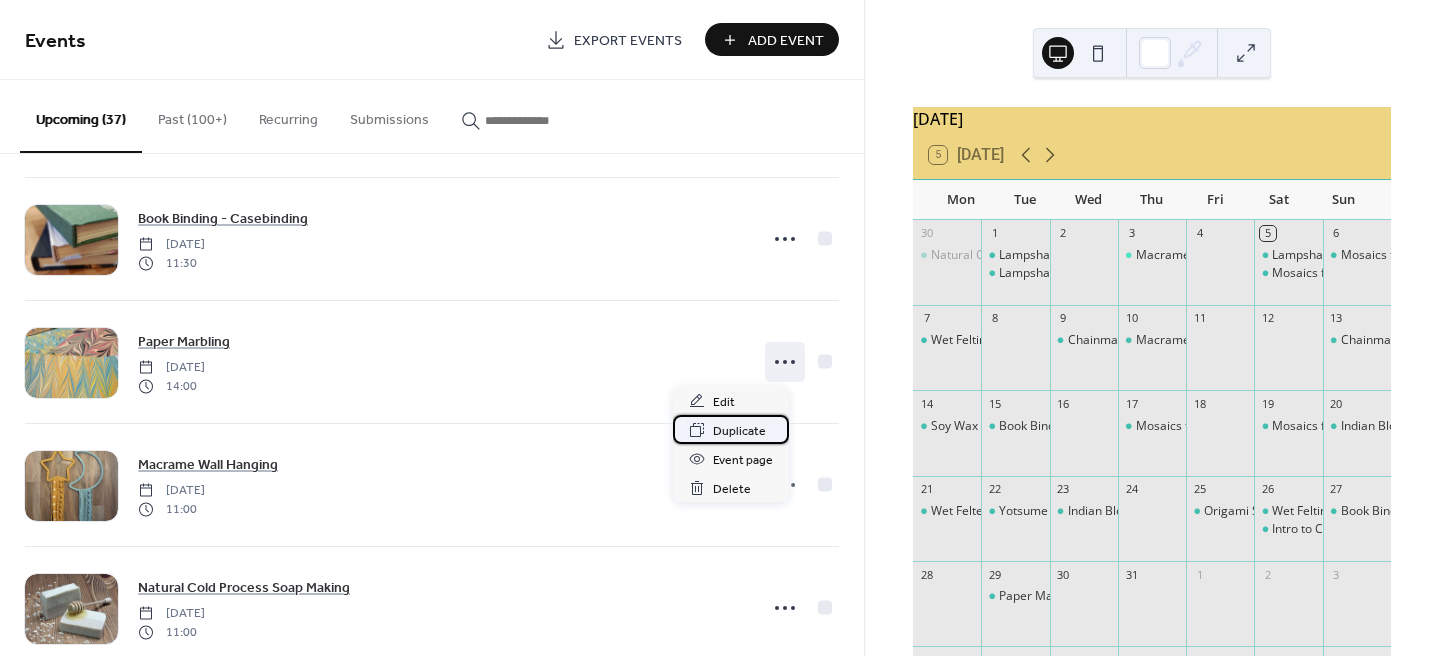 click on "Duplicate" at bounding box center (739, 431) 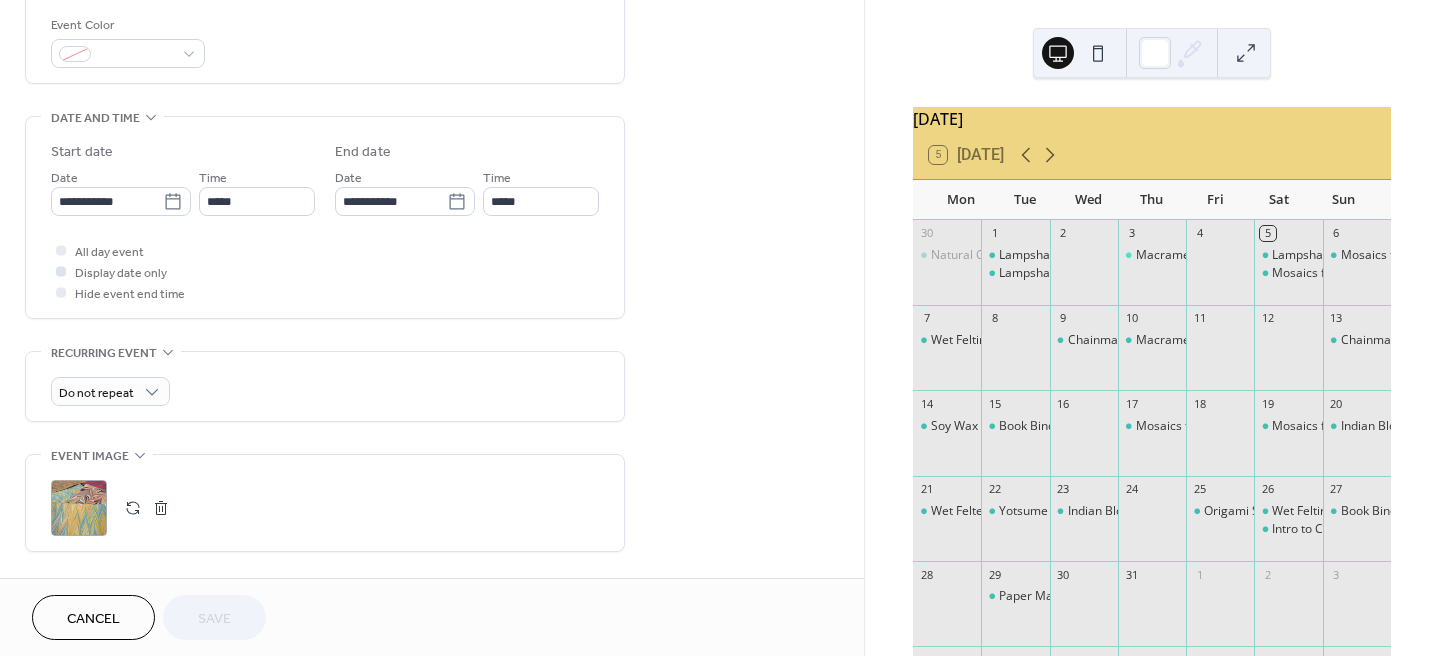 scroll, scrollTop: 540, scrollLeft: 0, axis: vertical 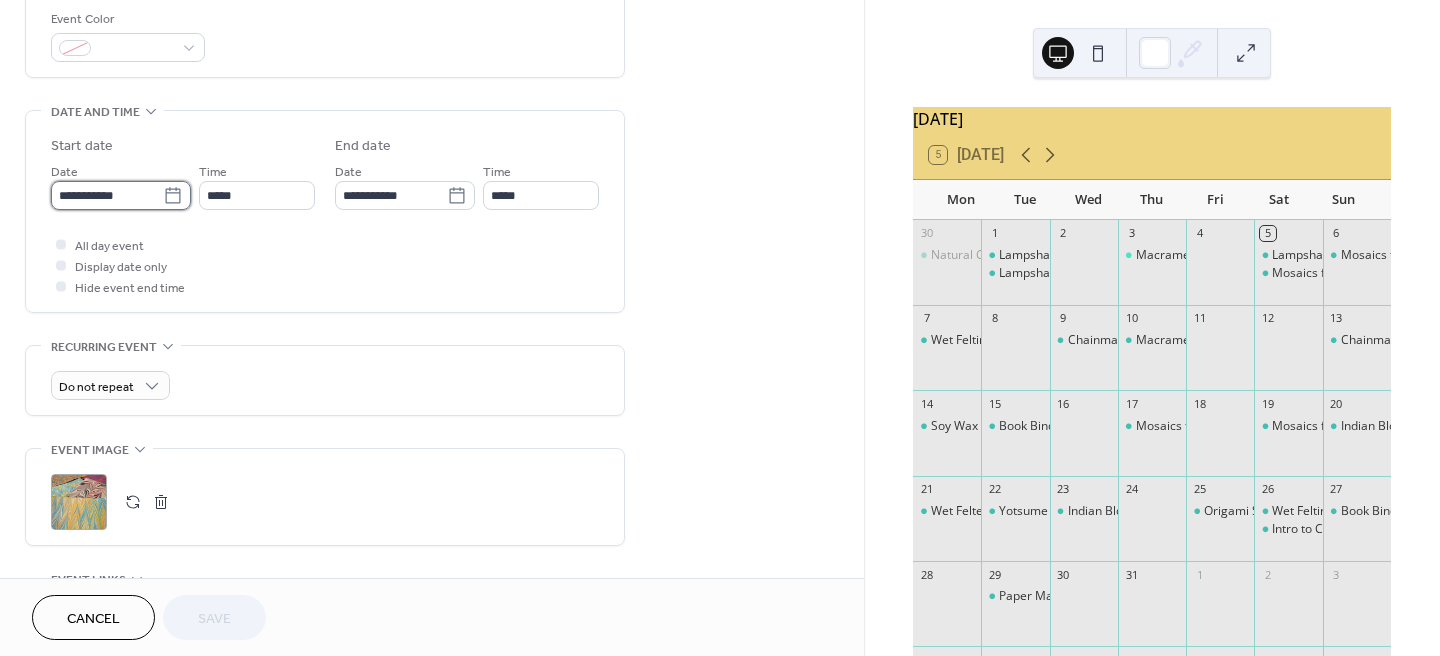 click on "**********" at bounding box center [107, 195] 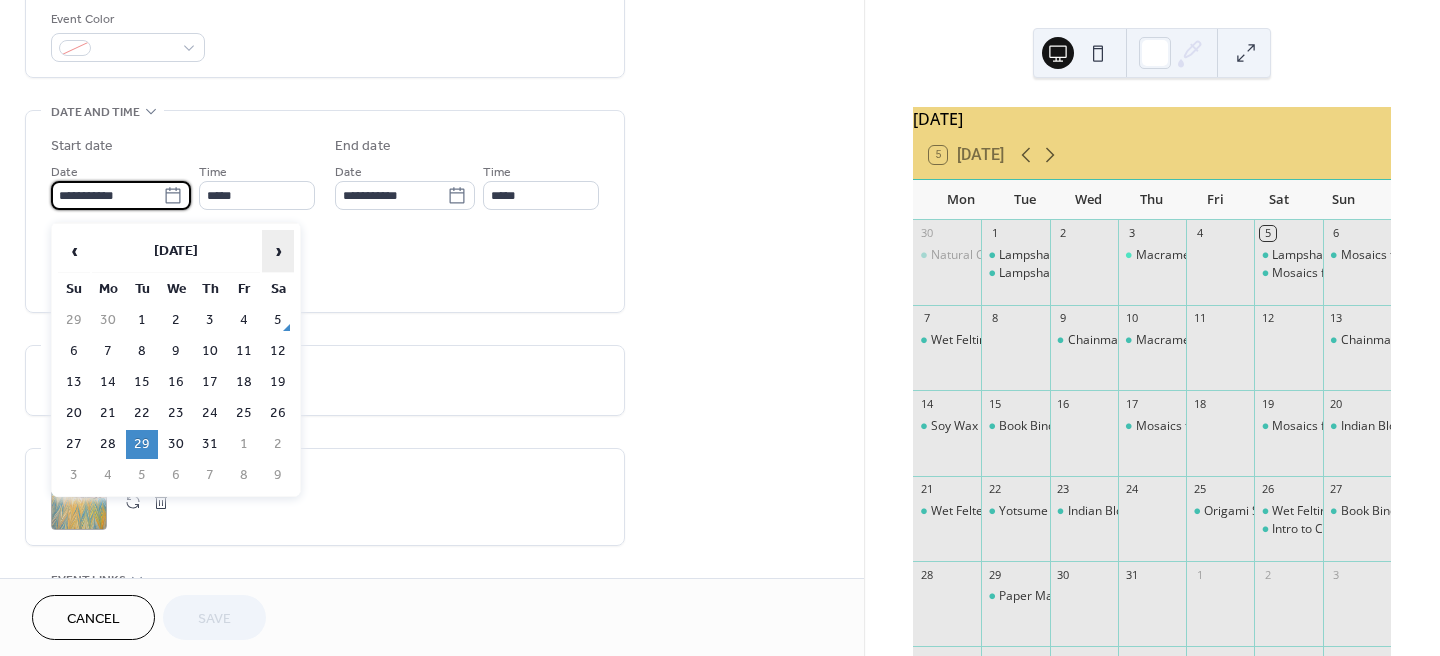 click on "›" at bounding box center [278, 251] 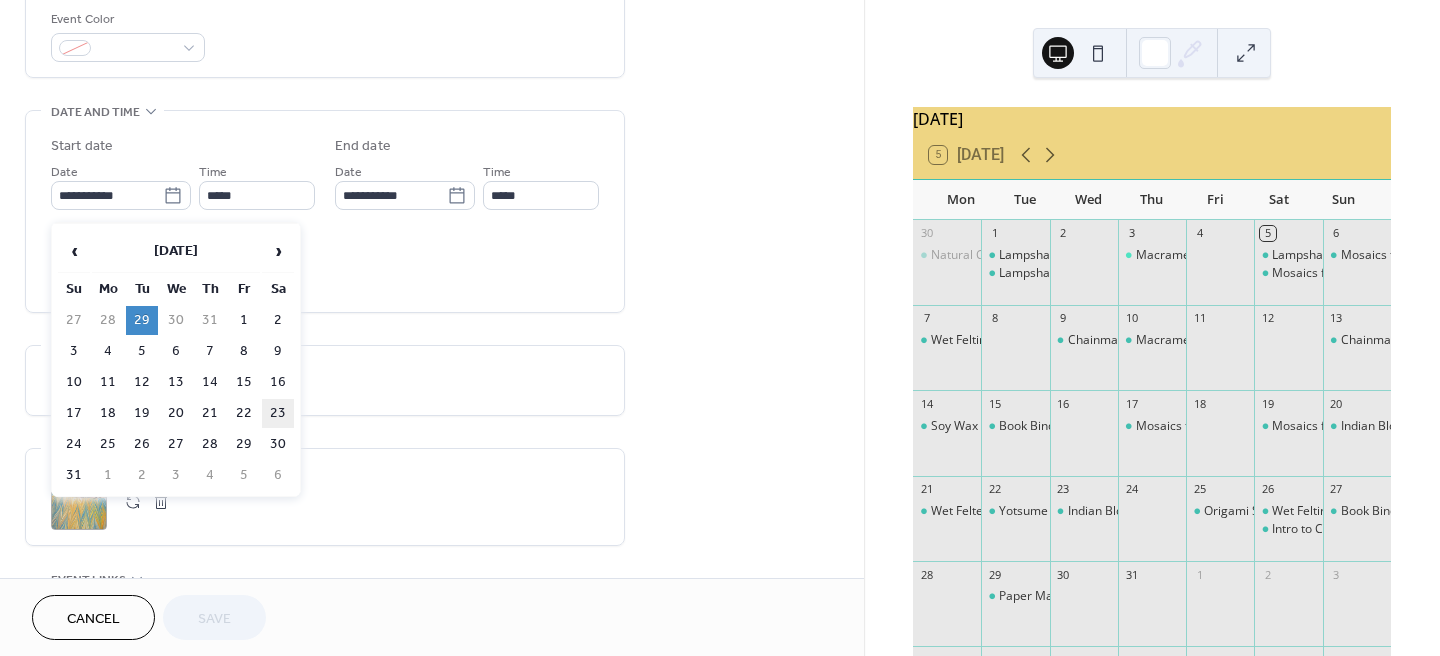 click on "23" at bounding box center [278, 413] 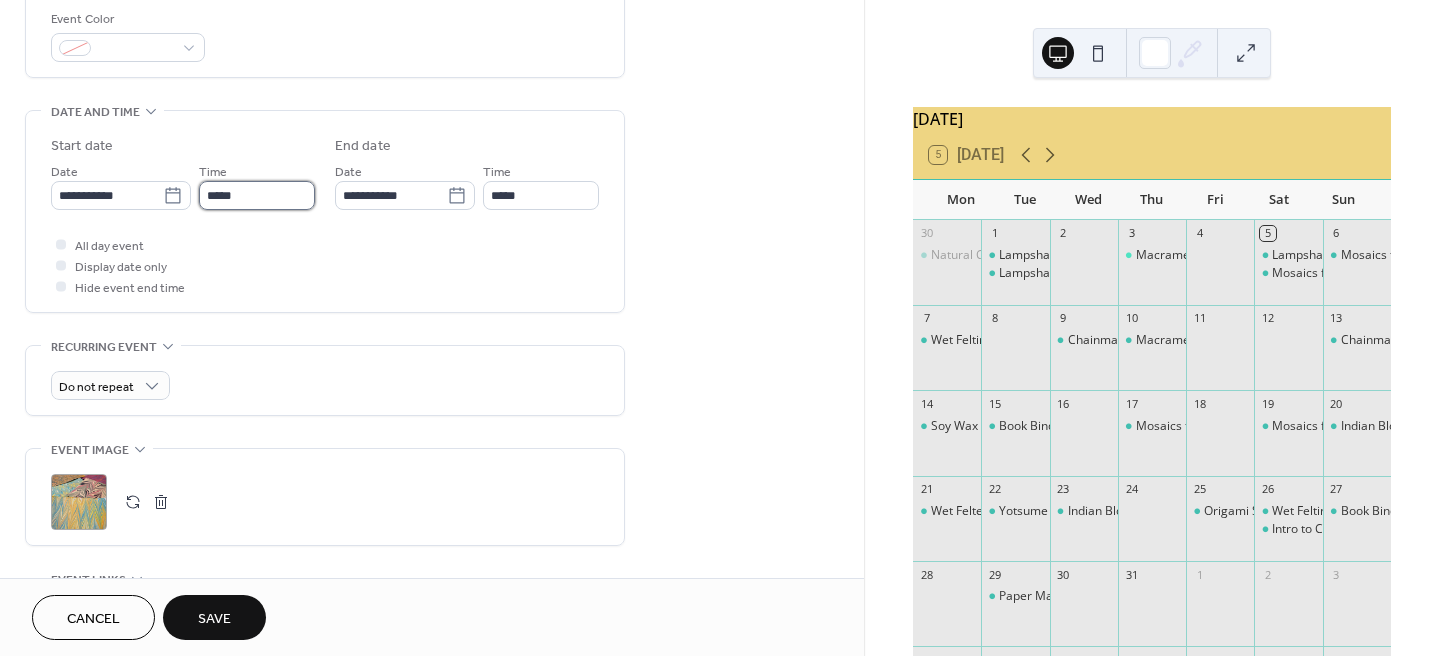 click on "*****" at bounding box center (257, 195) 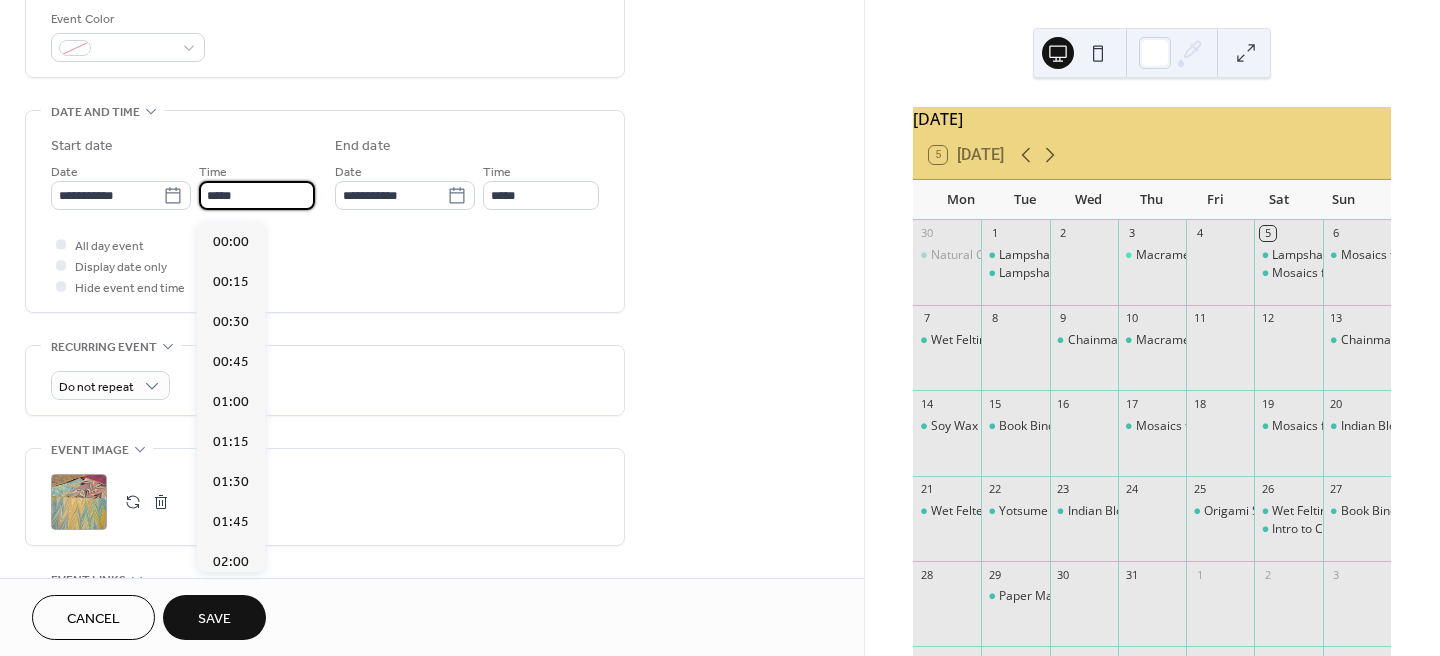 scroll, scrollTop: 2296, scrollLeft: 0, axis: vertical 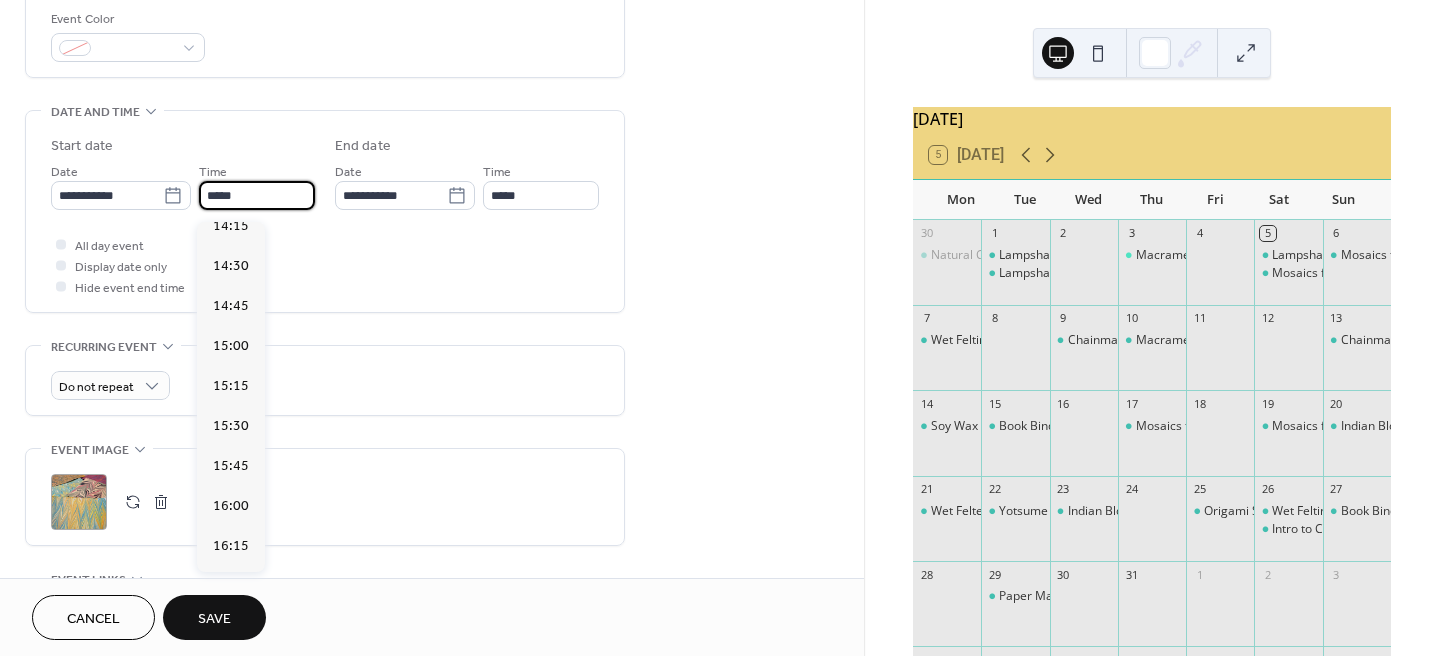 drag, startPoint x: 272, startPoint y: 200, endPoint x: 38, endPoint y: 208, distance: 234.13672 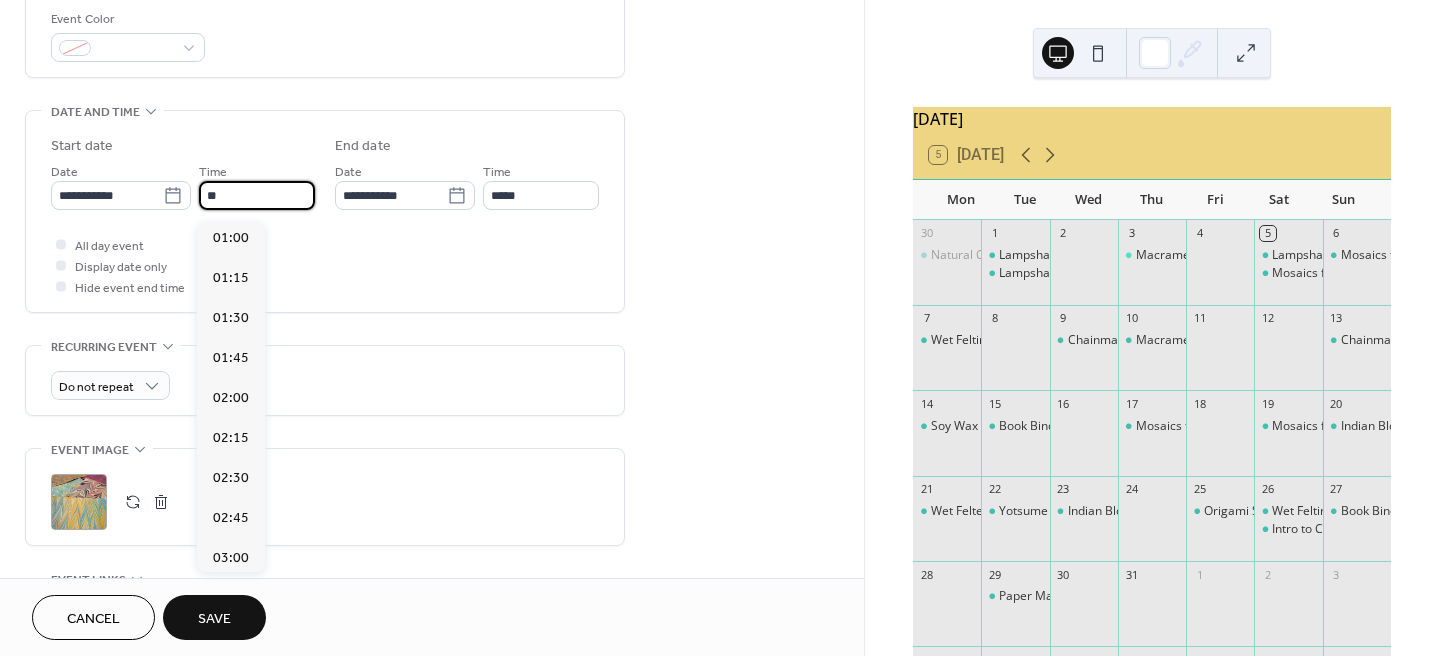 scroll, scrollTop: 1640, scrollLeft: 0, axis: vertical 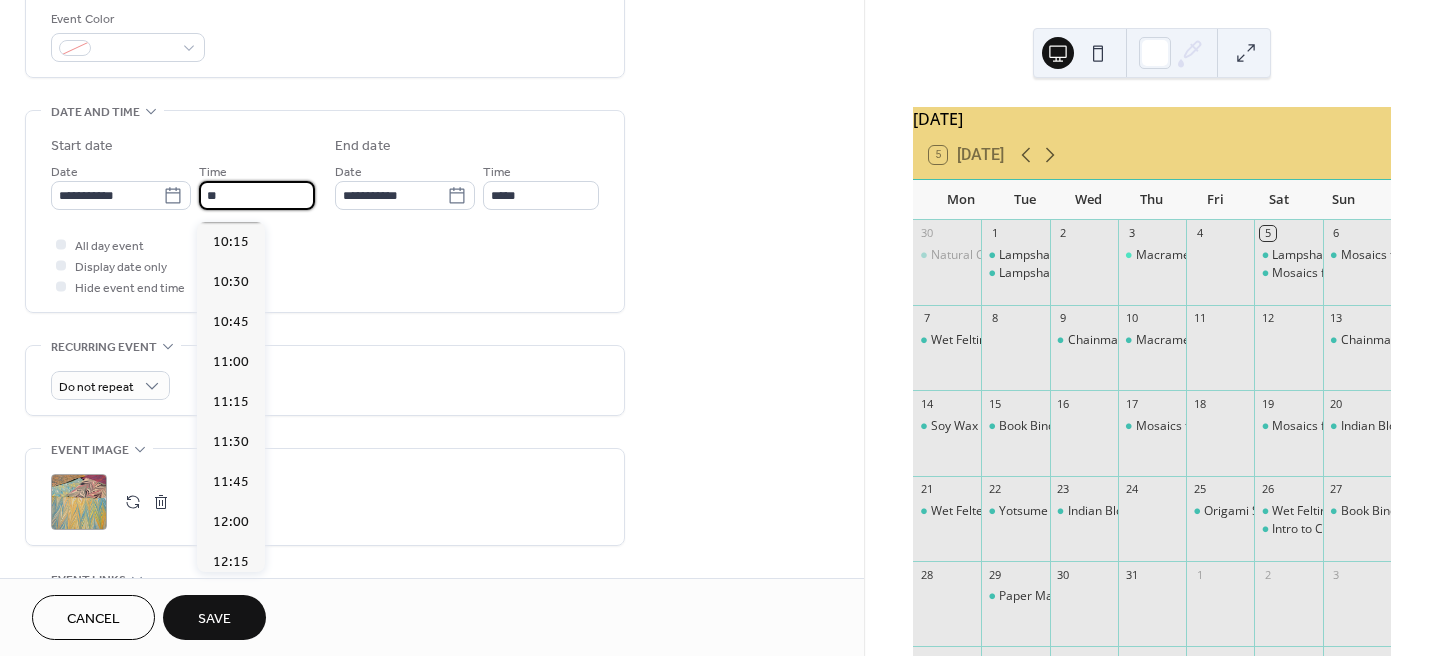 click on "10:00" at bounding box center (231, 202) 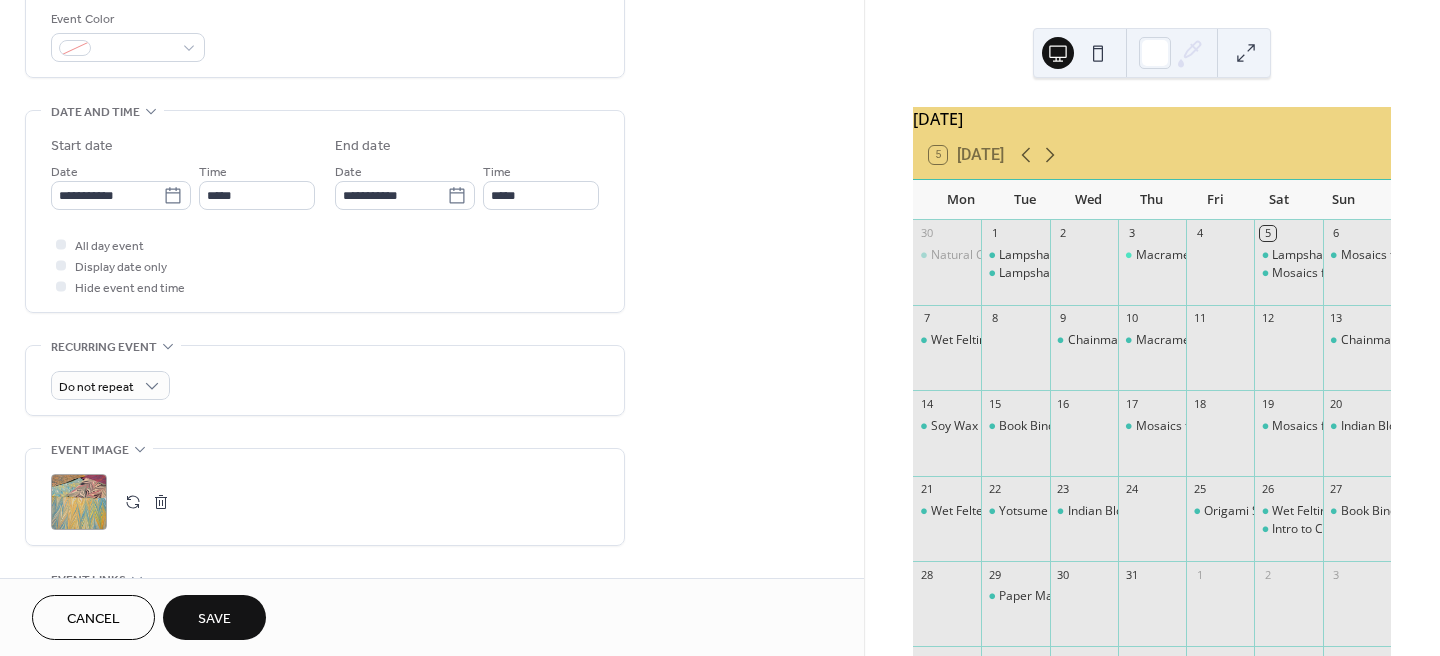 type on "*****" 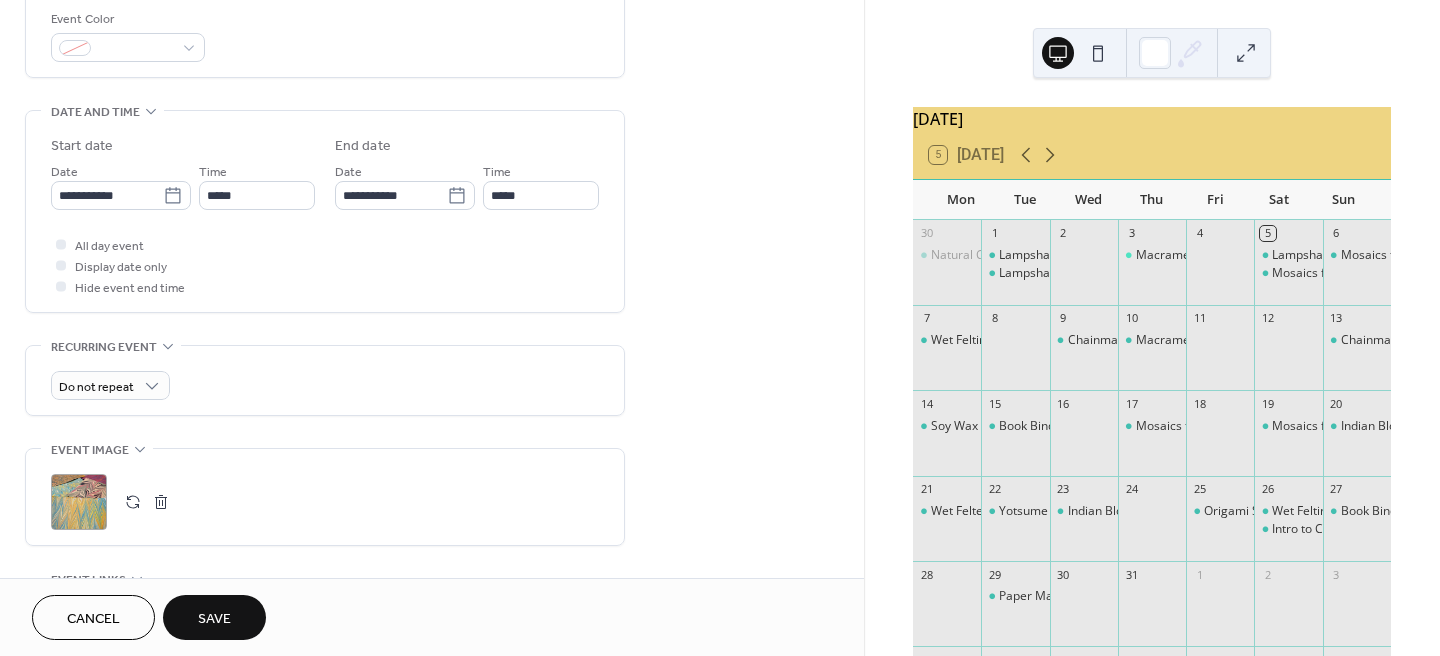 click on "Save" at bounding box center [214, 617] 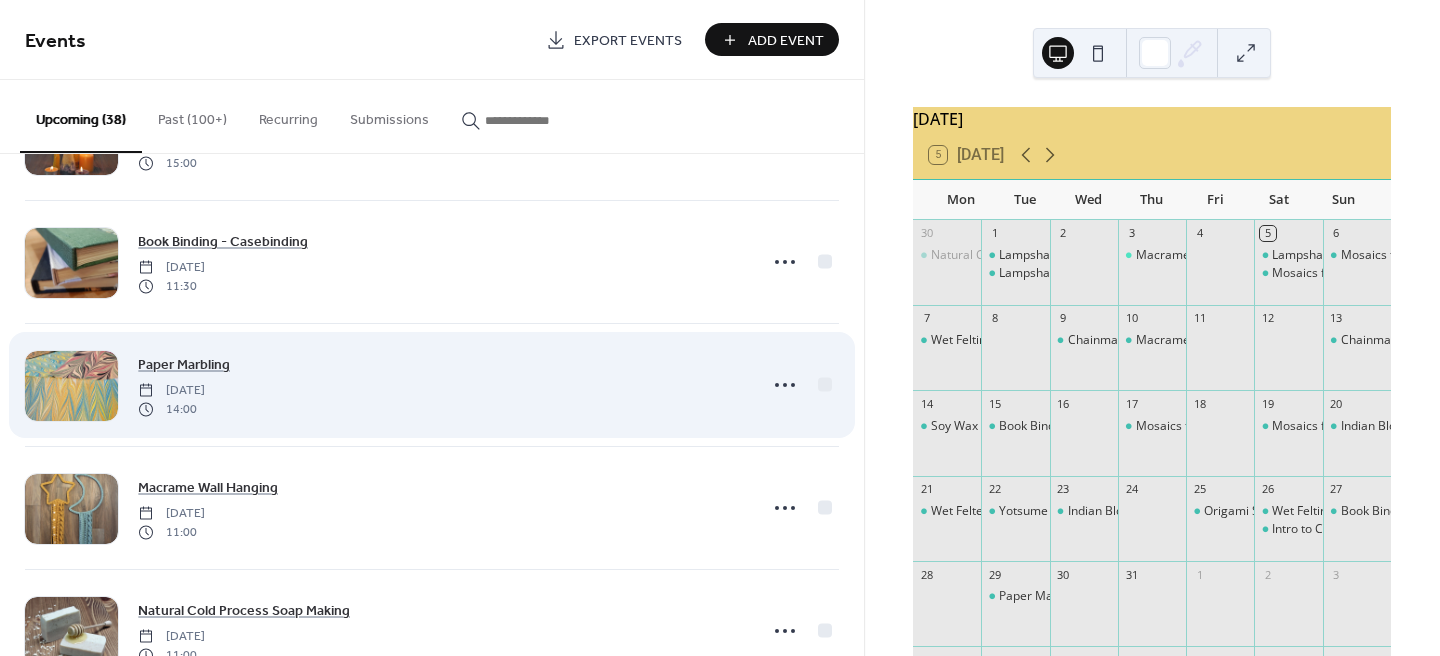 scroll, scrollTop: 2220, scrollLeft: 0, axis: vertical 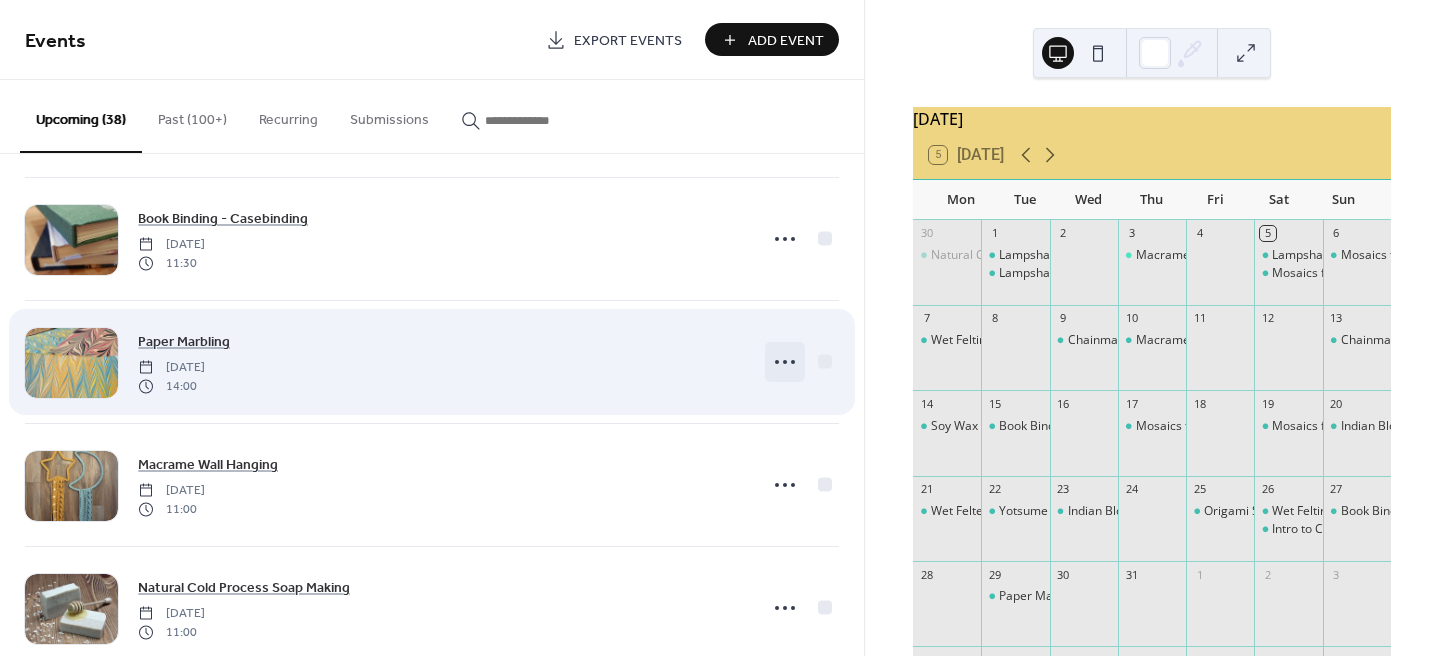 click 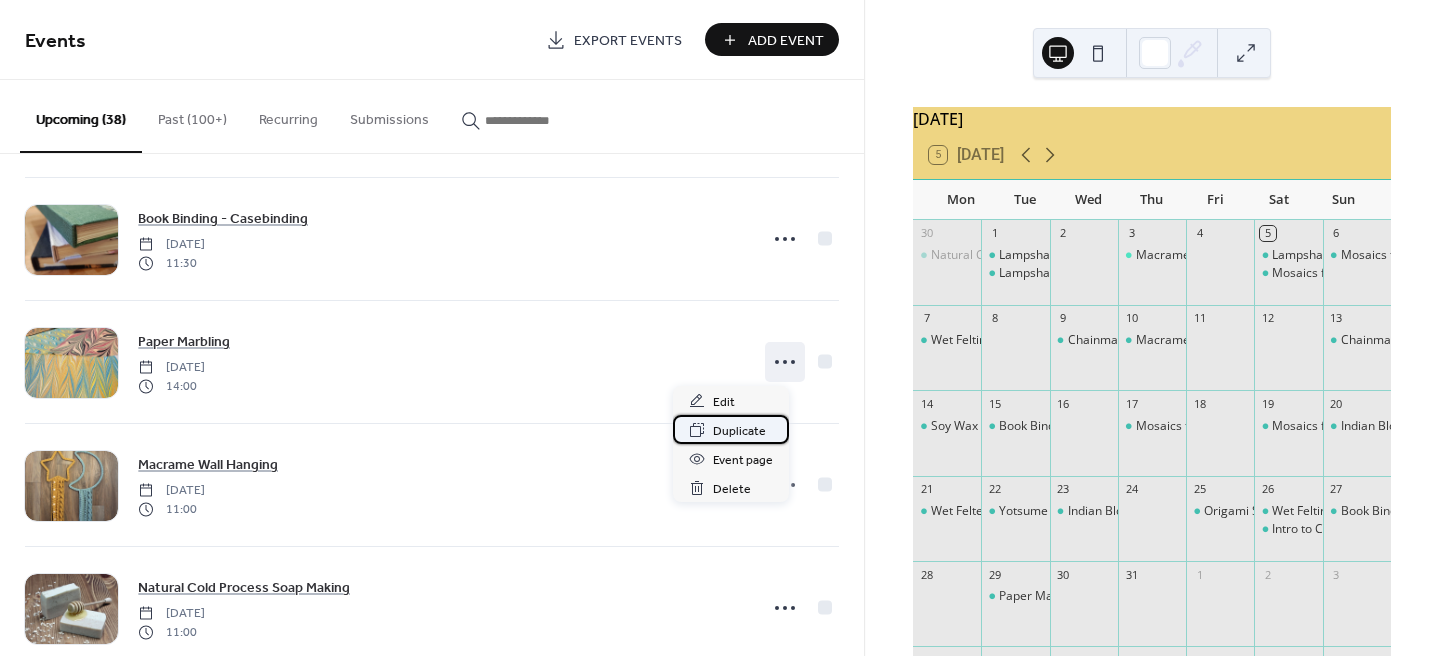 click on "Duplicate" at bounding box center [739, 431] 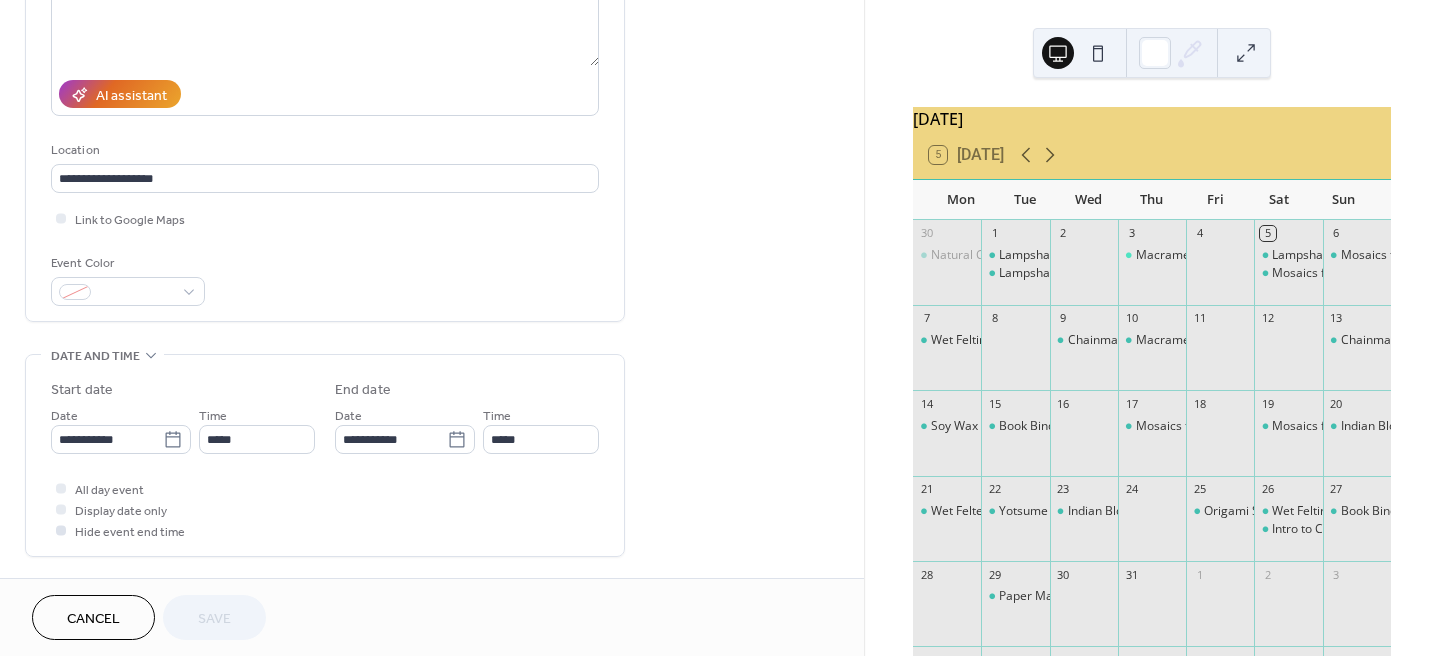 scroll, scrollTop: 360, scrollLeft: 0, axis: vertical 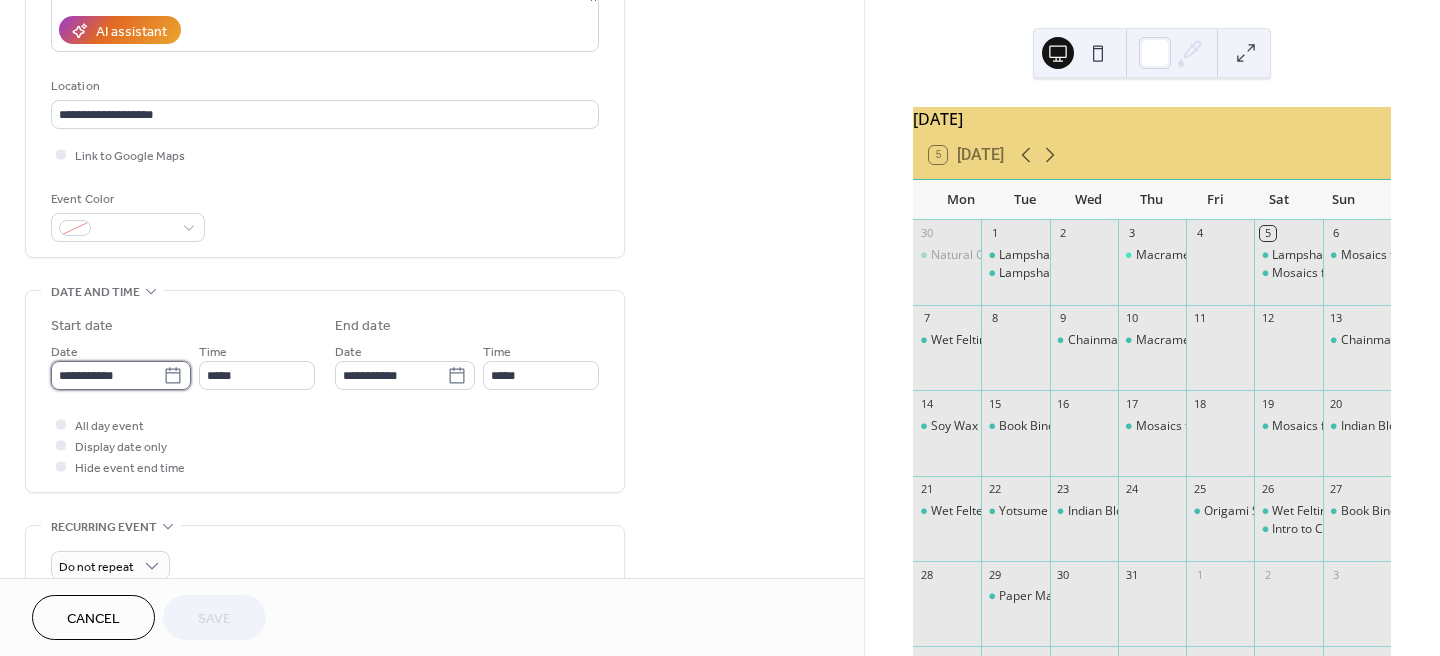 click on "**********" at bounding box center [107, 375] 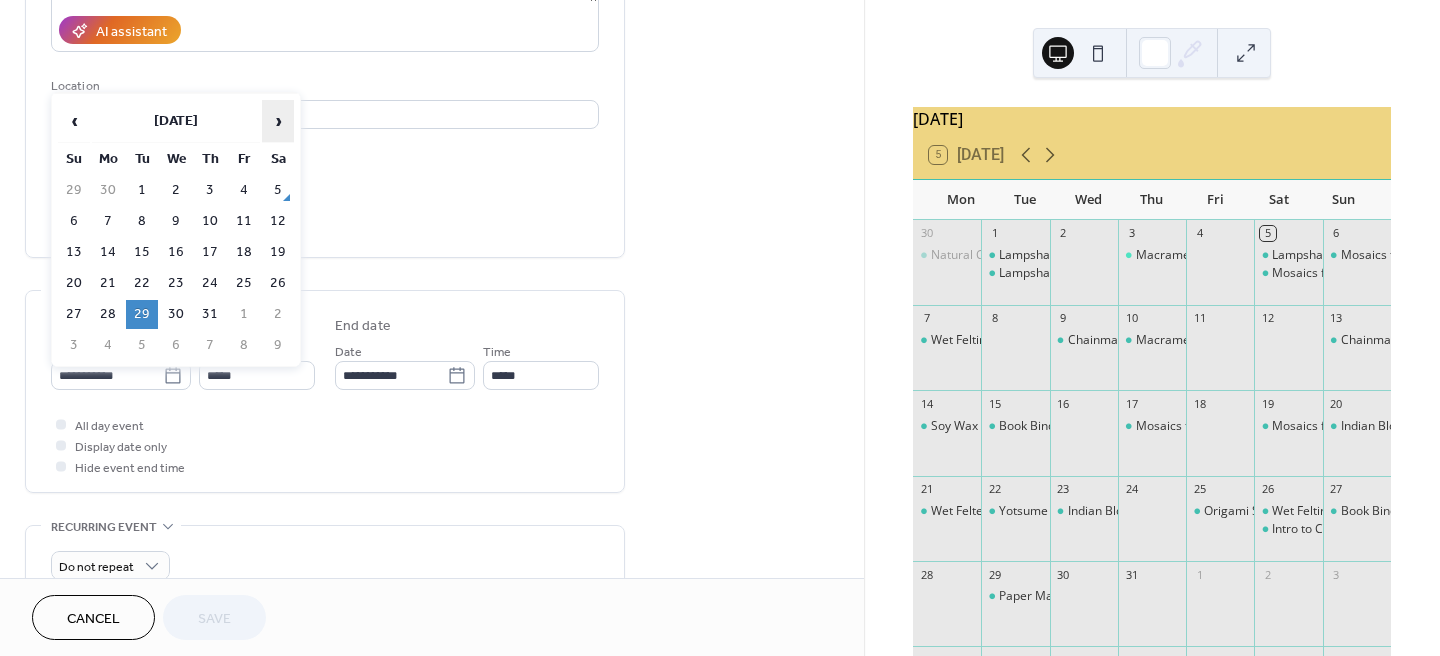 click on "›" at bounding box center [278, 121] 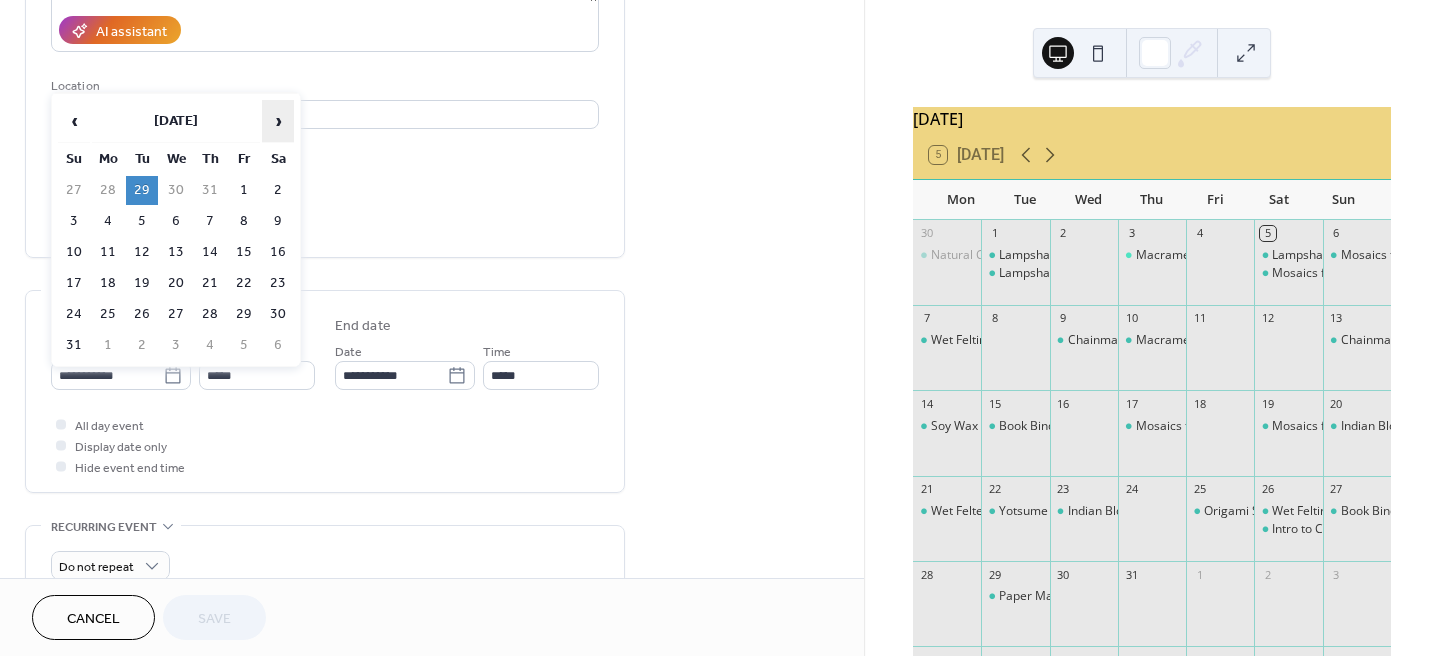 click on "›" at bounding box center [278, 121] 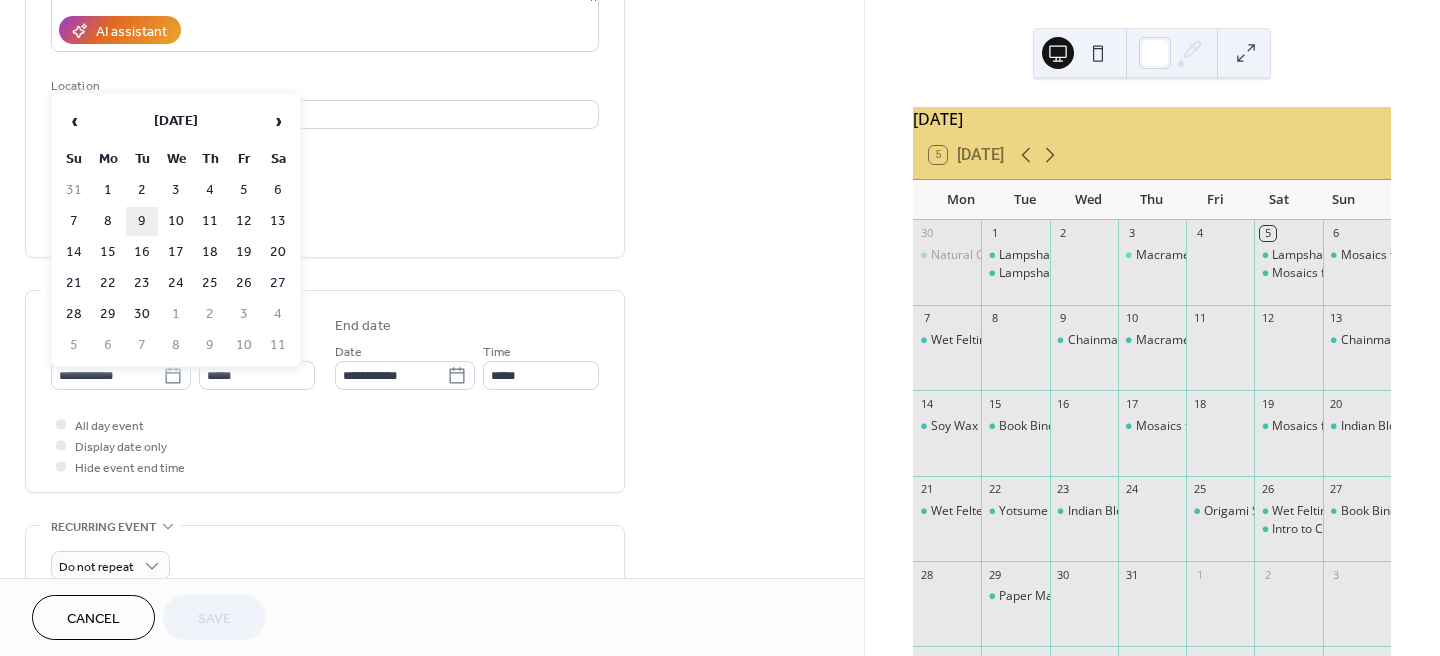 click on "9" at bounding box center [142, 221] 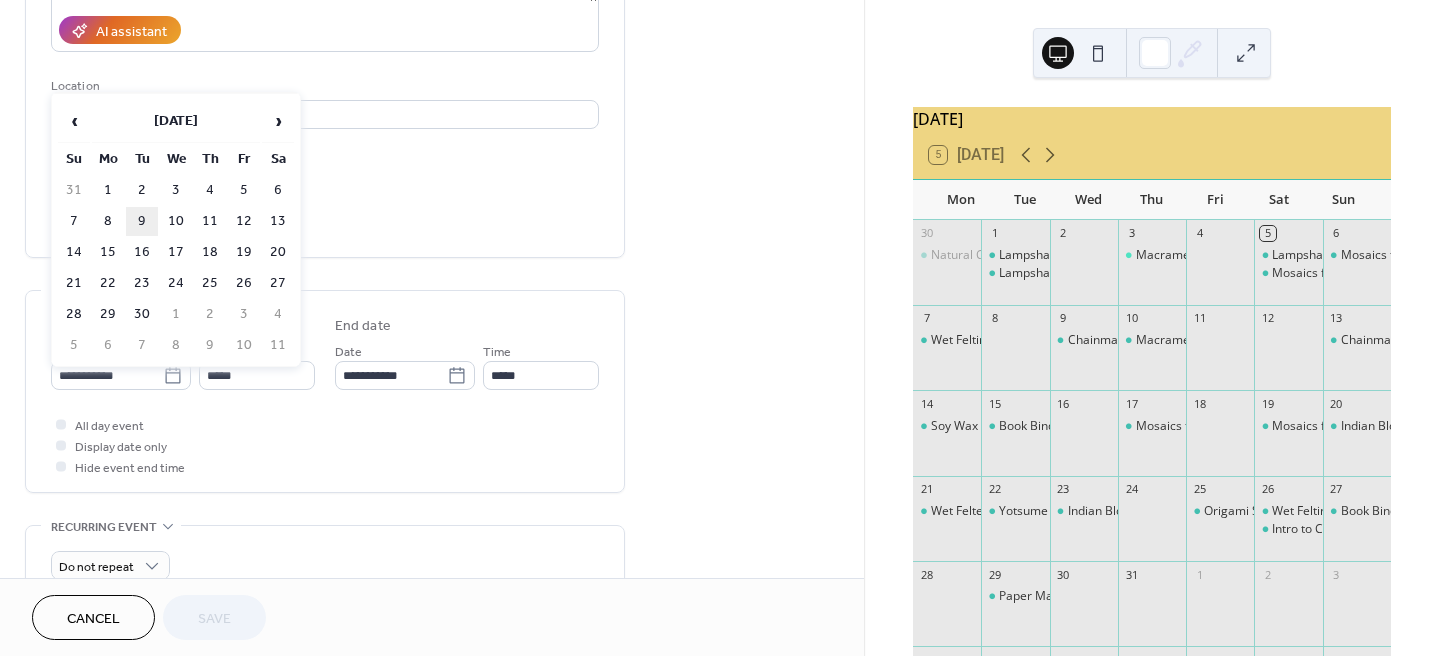 type on "**********" 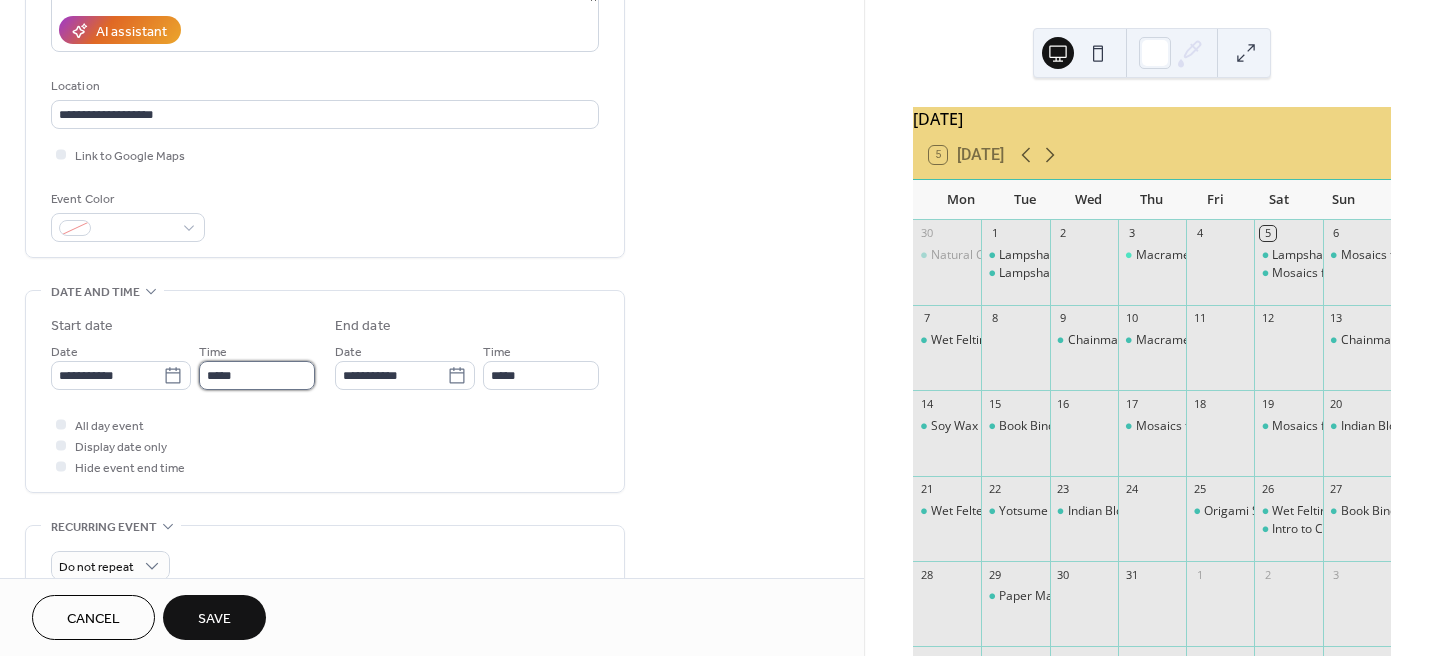 click on "*****" at bounding box center [257, 375] 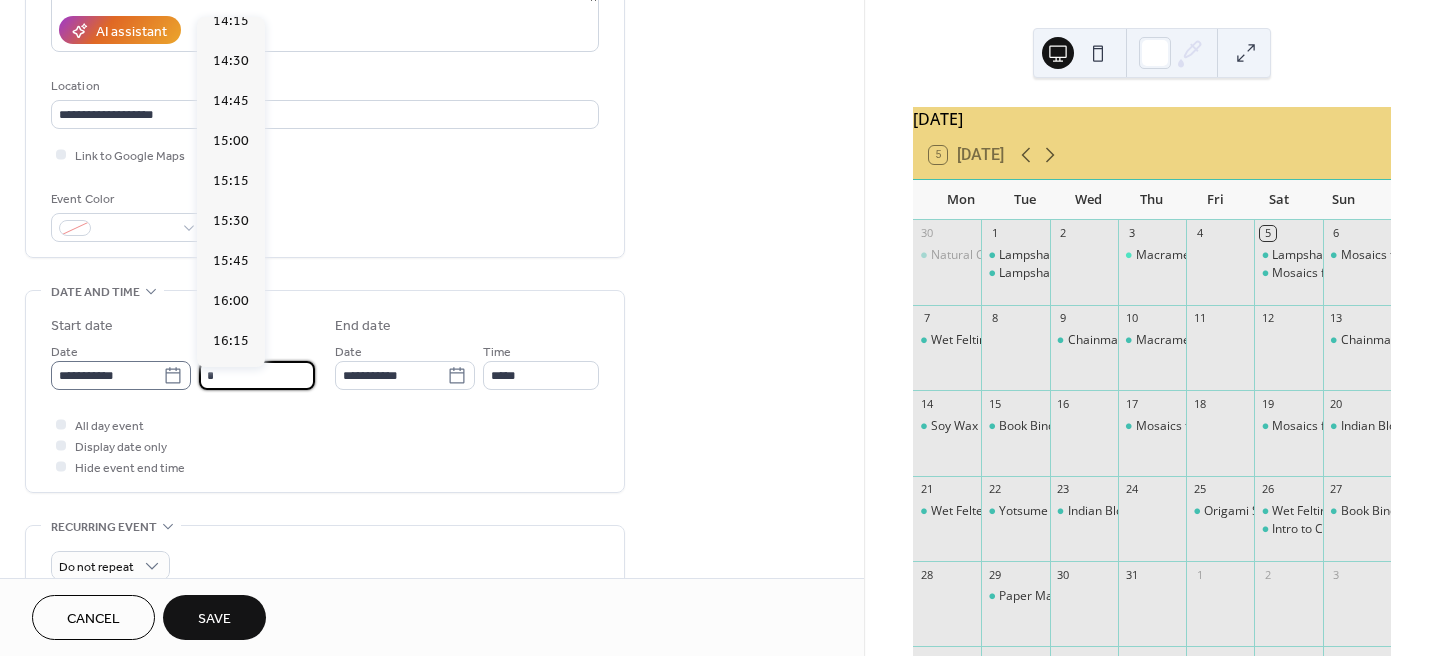 scroll, scrollTop: 2788, scrollLeft: 0, axis: vertical 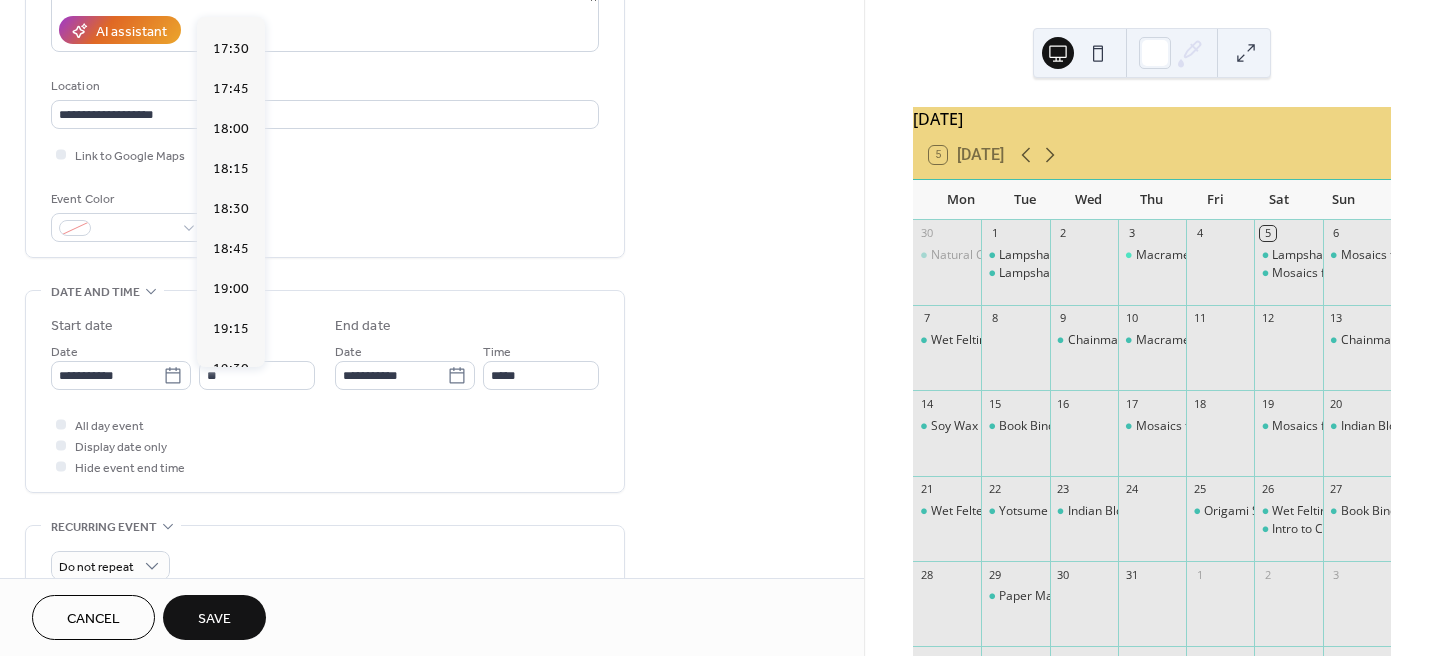 click on "17:00" at bounding box center (231, -31) 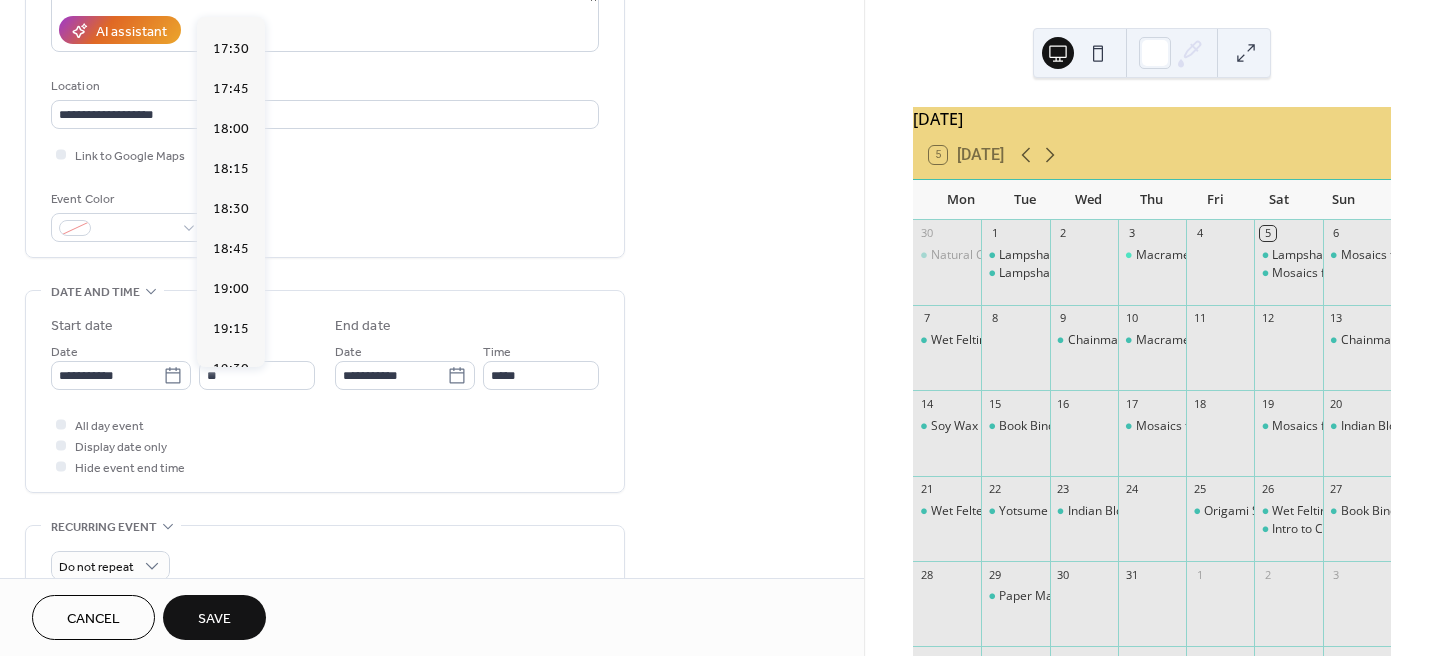 type on "*****" 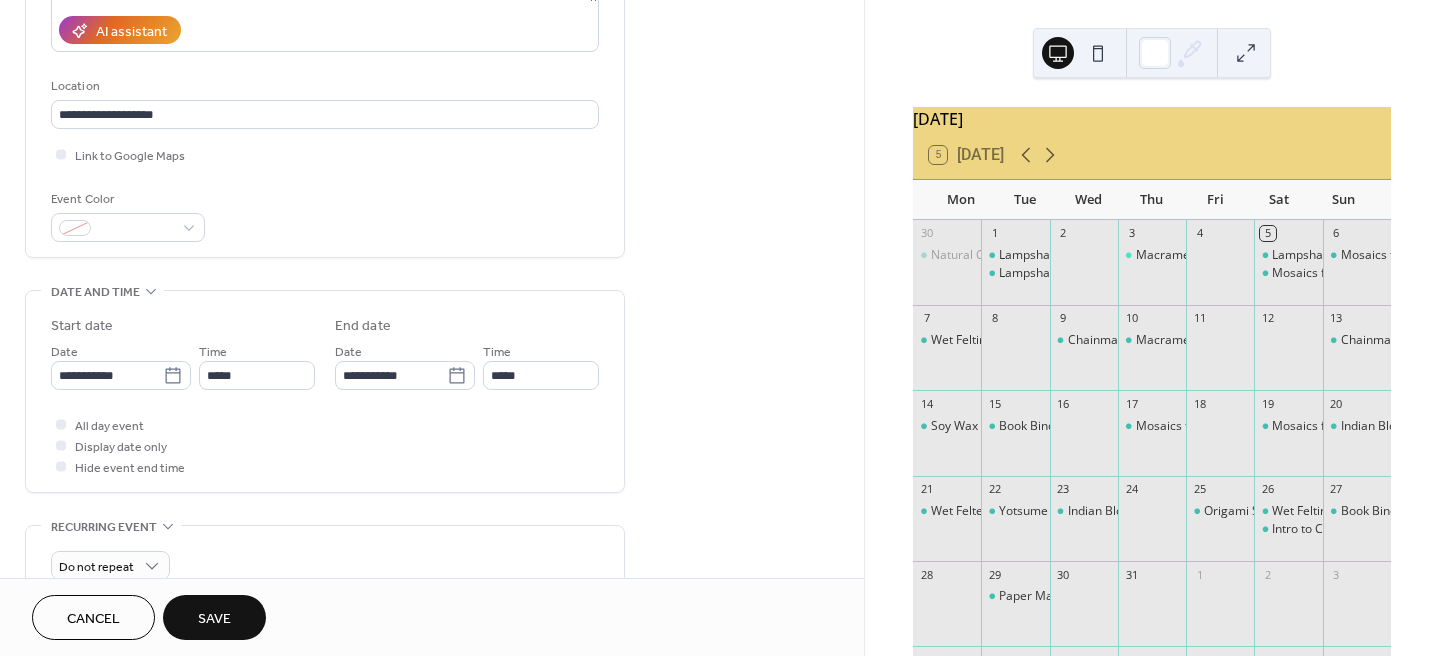 type on "*****" 